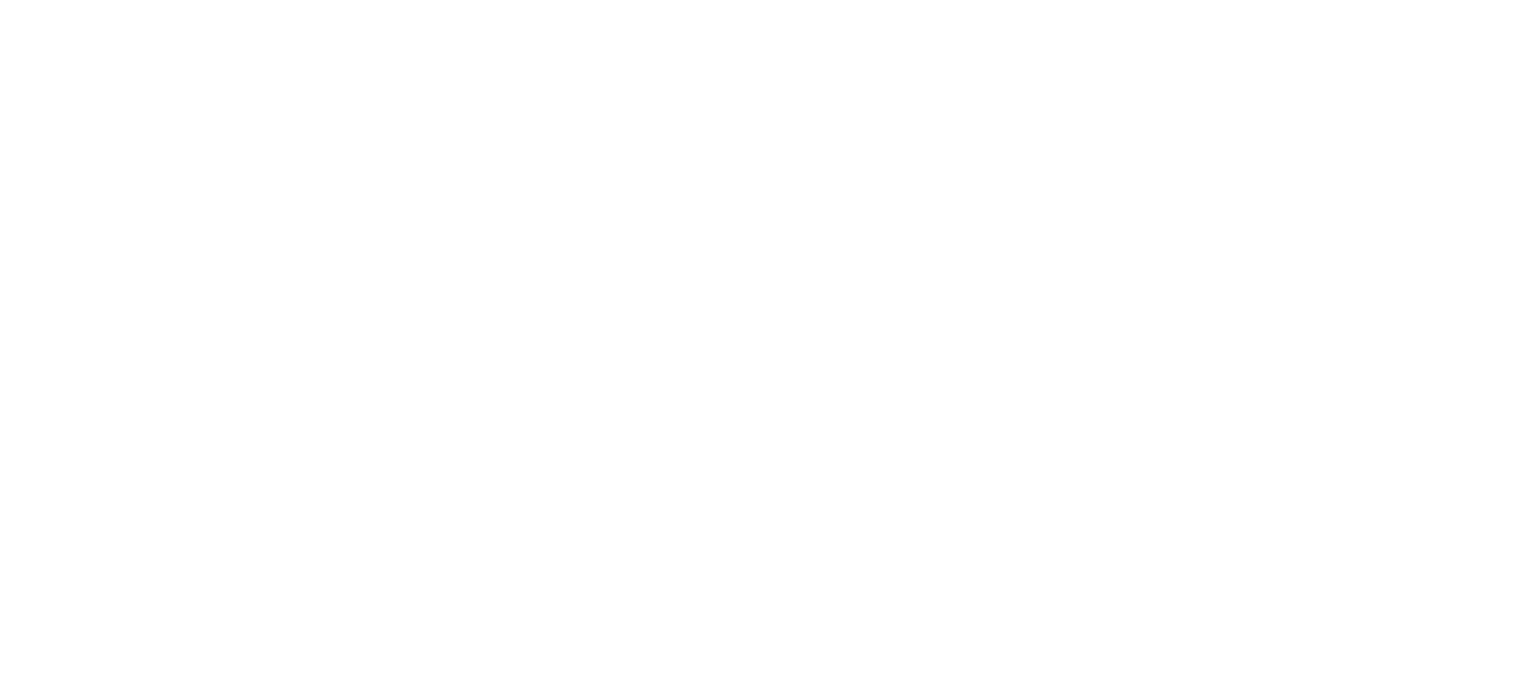 scroll, scrollTop: 0, scrollLeft: 0, axis: both 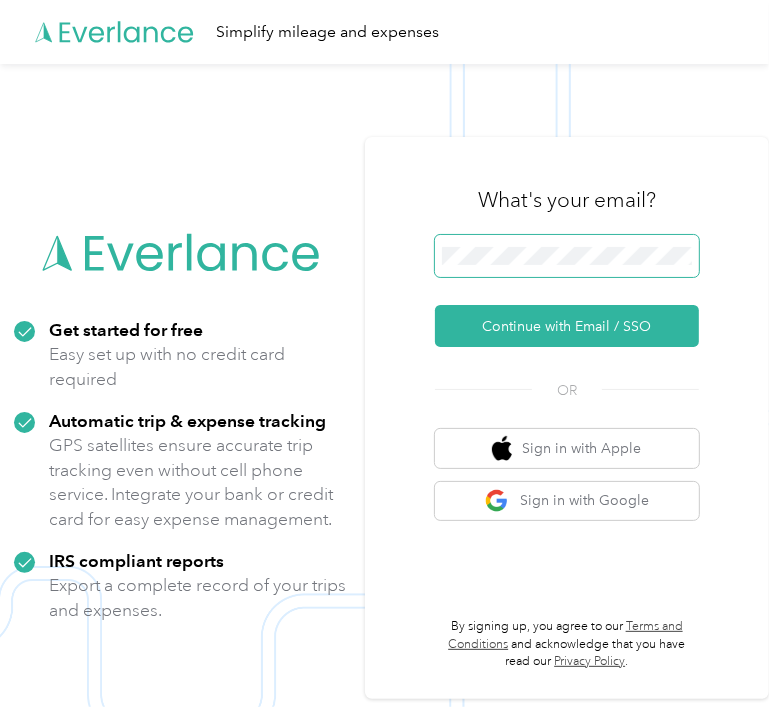 click at bounding box center (567, 256) 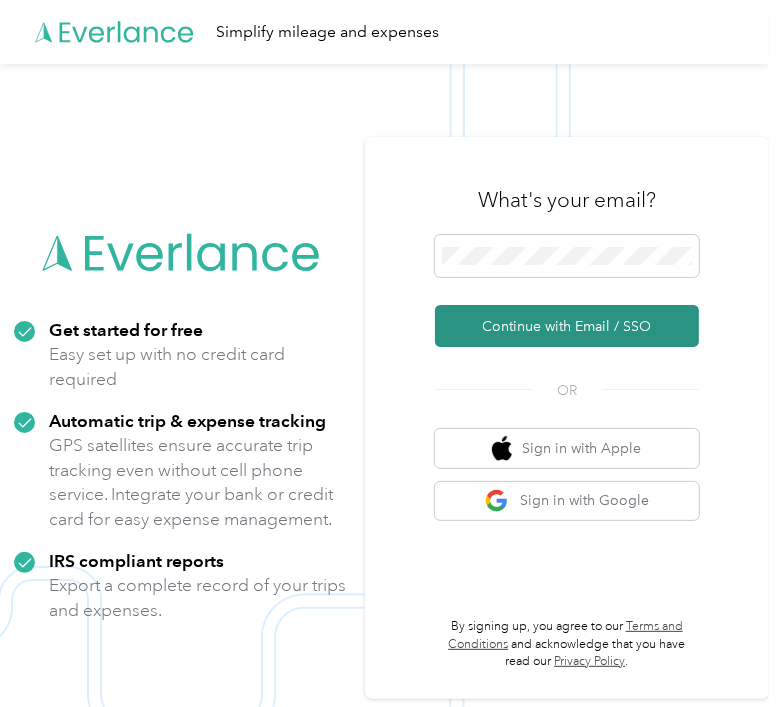 click on "Continue with Email / SSO" at bounding box center [567, 326] 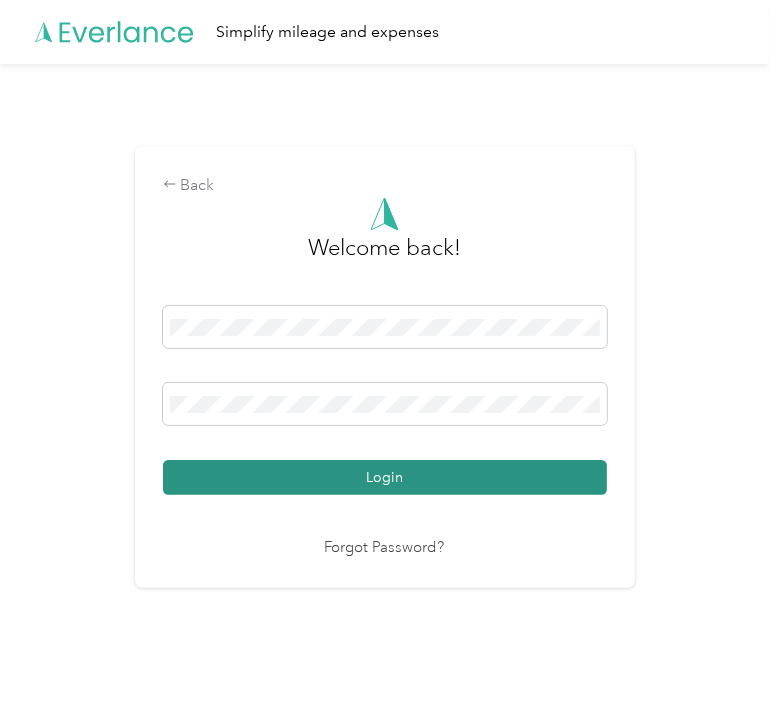 click on "Login" at bounding box center [385, 477] 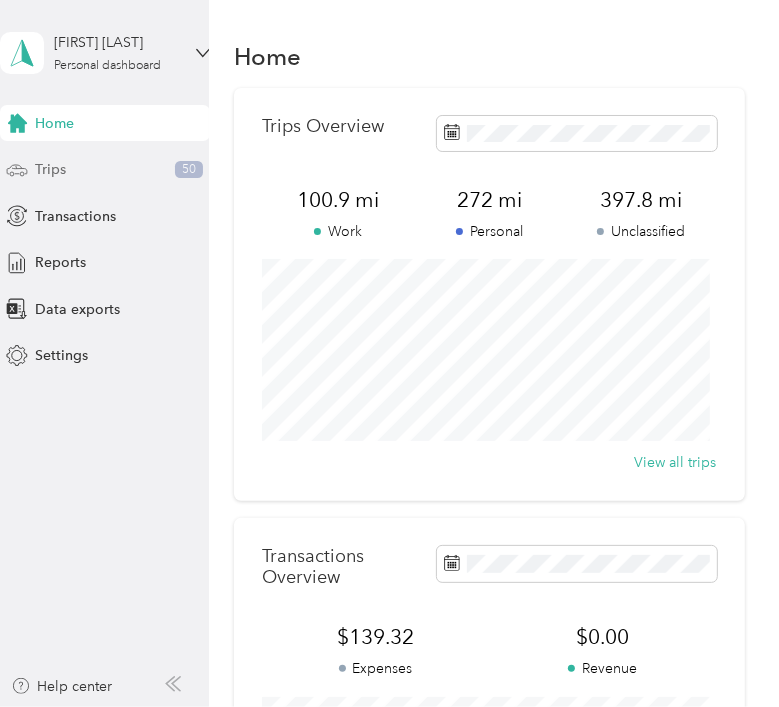 click on "Trips 50" at bounding box center (105, 170) 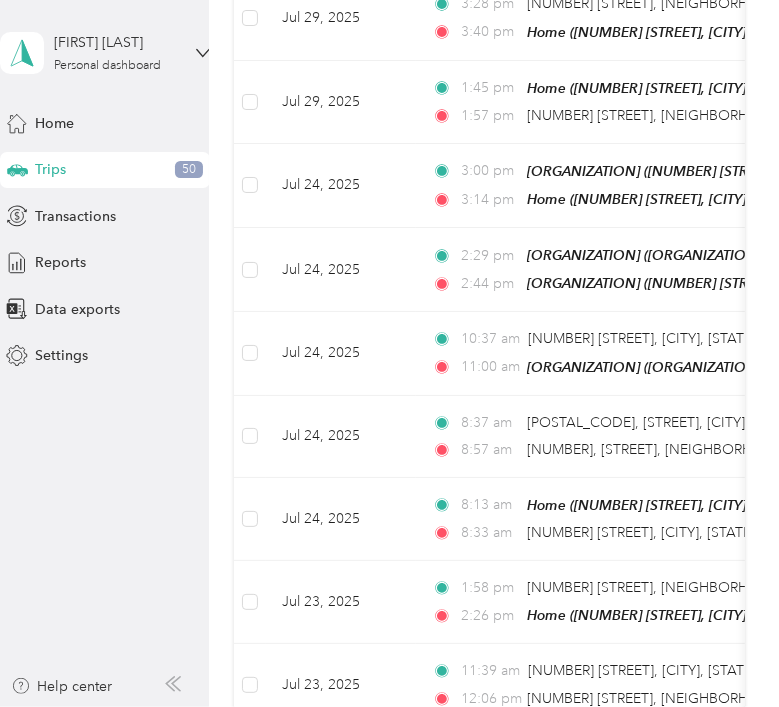scroll, scrollTop: 1311, scrollLeft: 0, axis: vertical 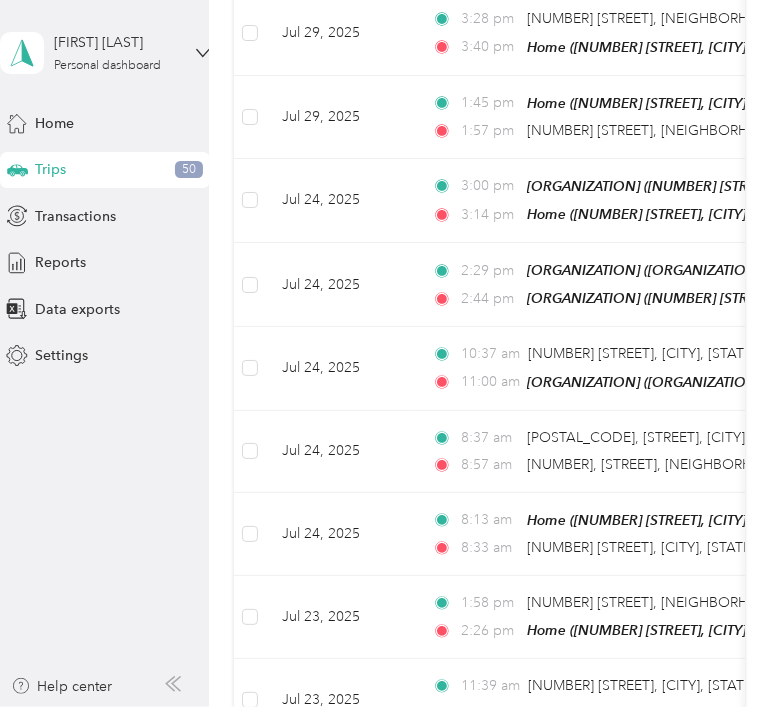 click on "[FIRST] [LAST] Personal dashboard Home Trips [NUMBER] Transactions Reports Data exports Settings   Help center" at bounding box center [104, 353] 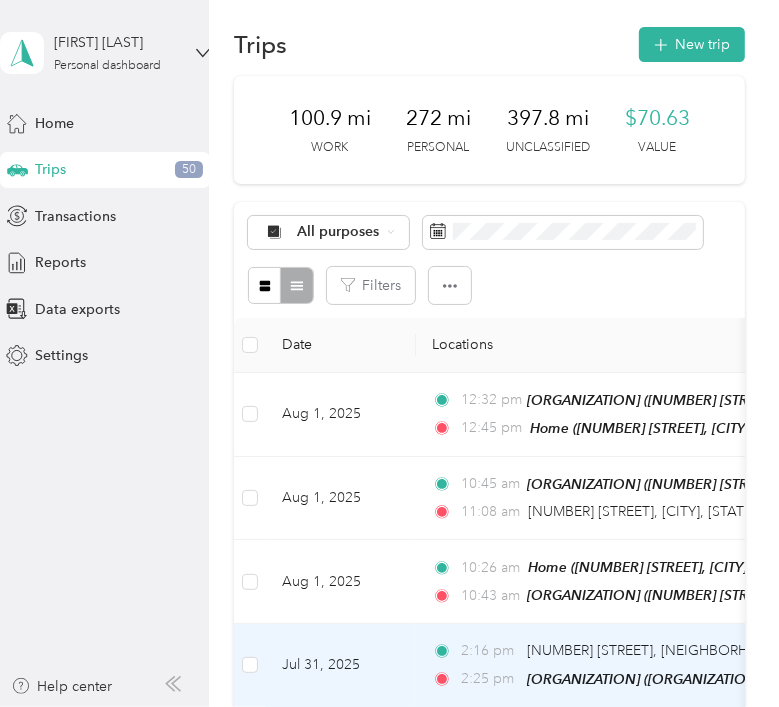 scroll, scrollTop: 0, scrollLeft: 0, axis: both 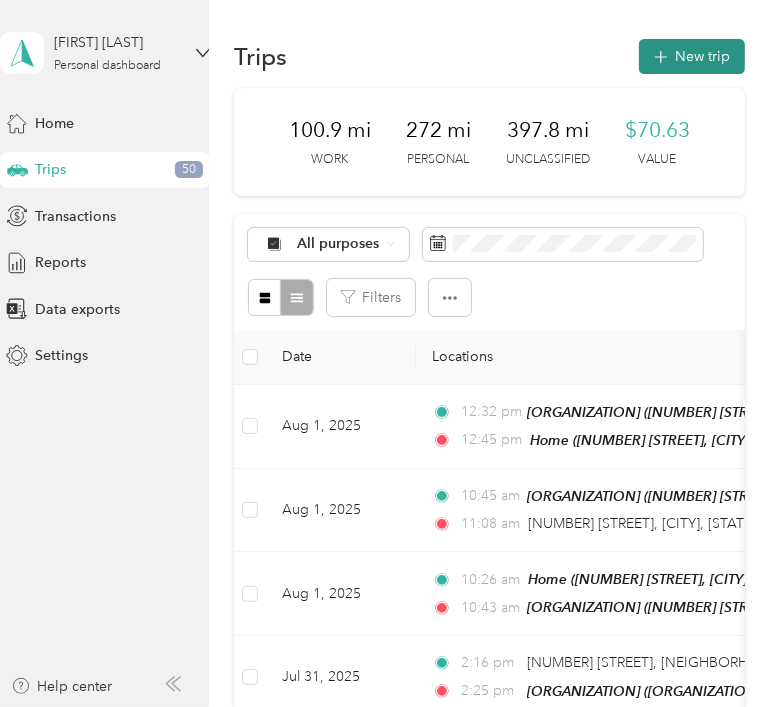 click on "New trip" at bounding box center [692, 56] 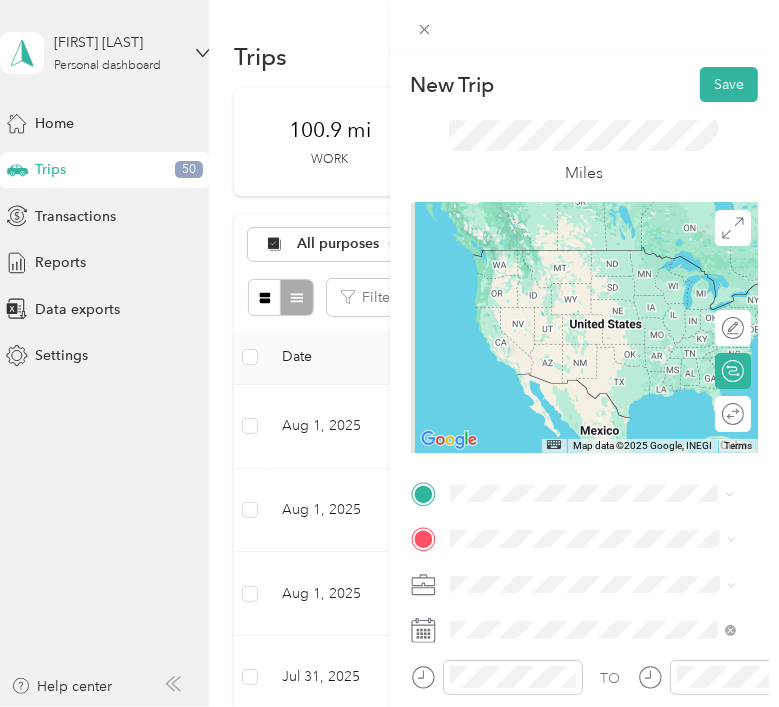 click on "[ORGANIZATION], [NUMBER] [STREET], [CITY], [STATE] [POSTAL_CODE], [COUNTRY] , [POSTAL_CODE], [CITY], [STATE]" at bounding box center (608, 300) 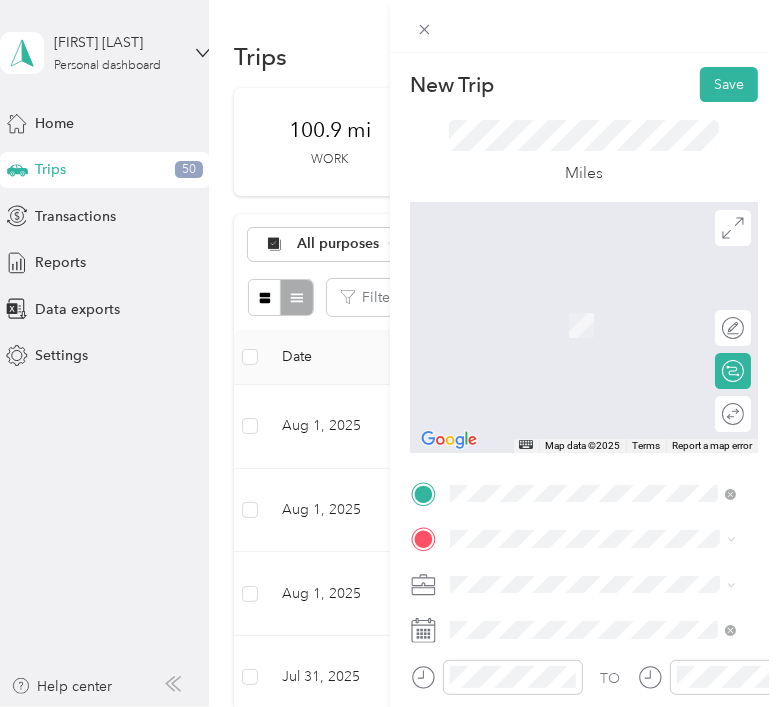 click on "[NUMBER] [STREET], [POSTAL_CODE], [CITY], [STATE], [COUNTRY]" at bounding box center (594, 335) 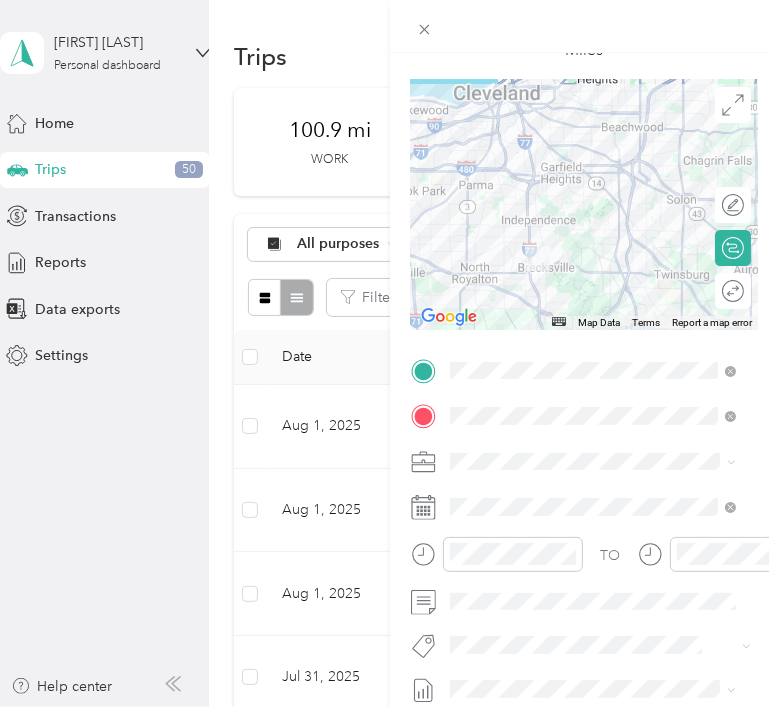 scroll, scrollTop: 126, scrollLeft: 0, axis: vertical 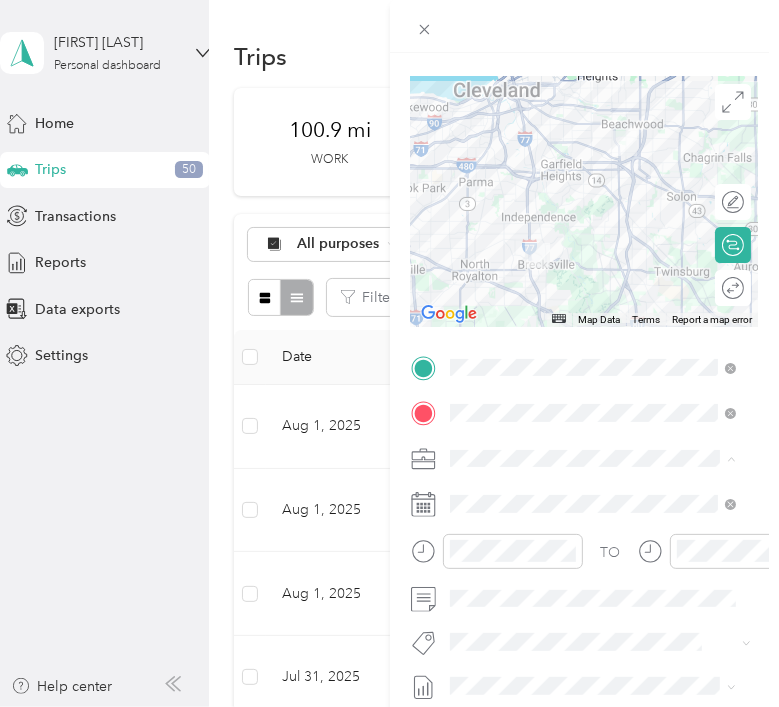 click on "Personal" at bounding box center [593, 528] 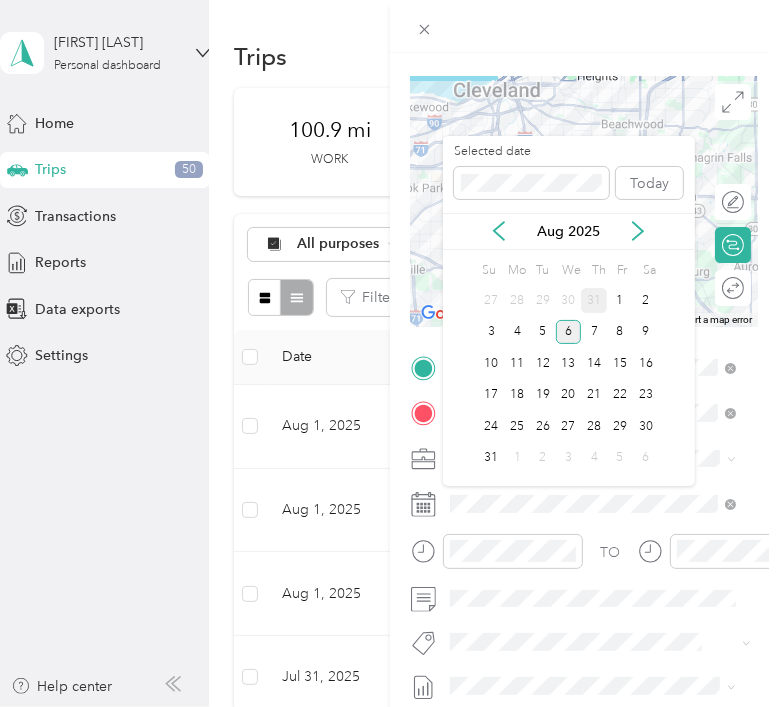click on "31" at bounding box center [594, 300] 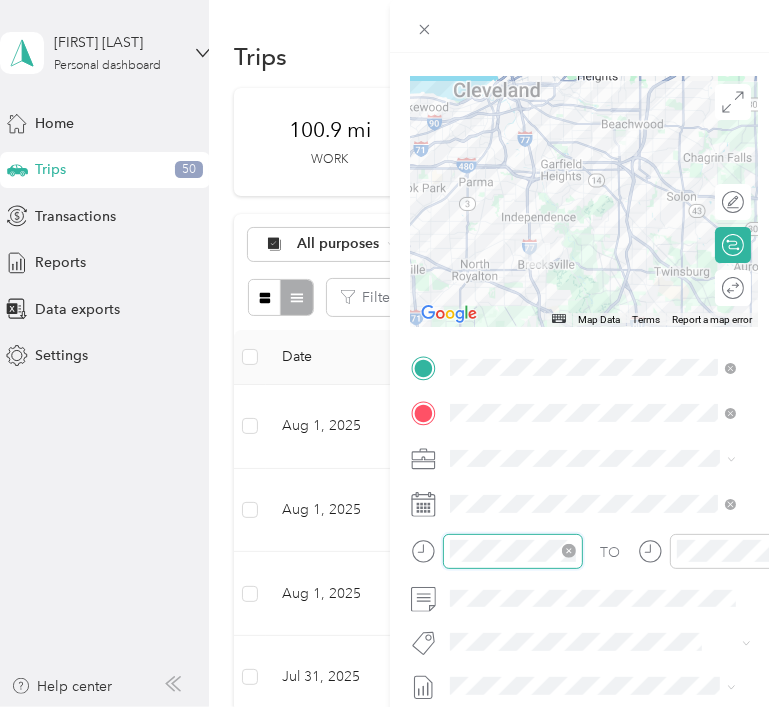 scroll, scrollTop: 120, scrollLeft: 0, axis: vertical 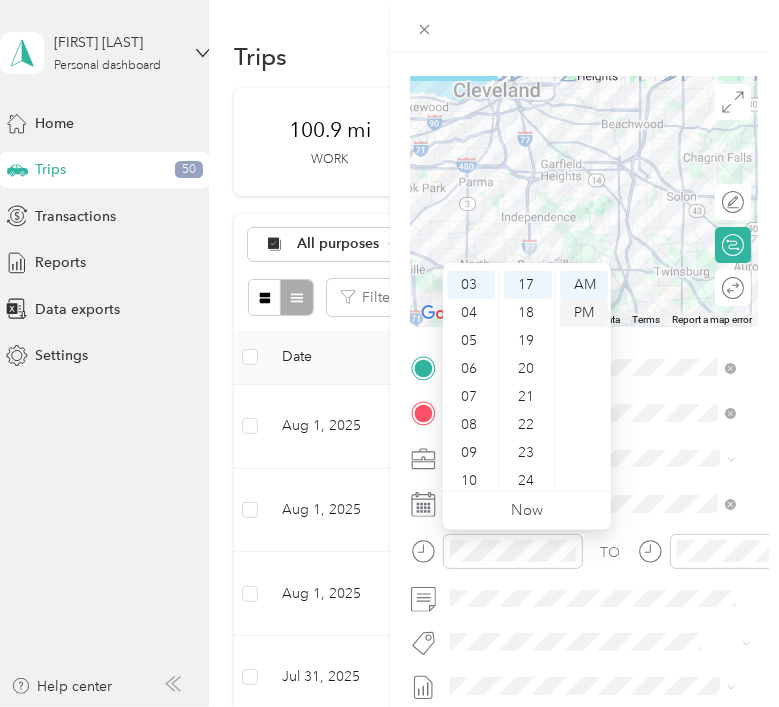 click on "PM" at bounding box center (584, 313) 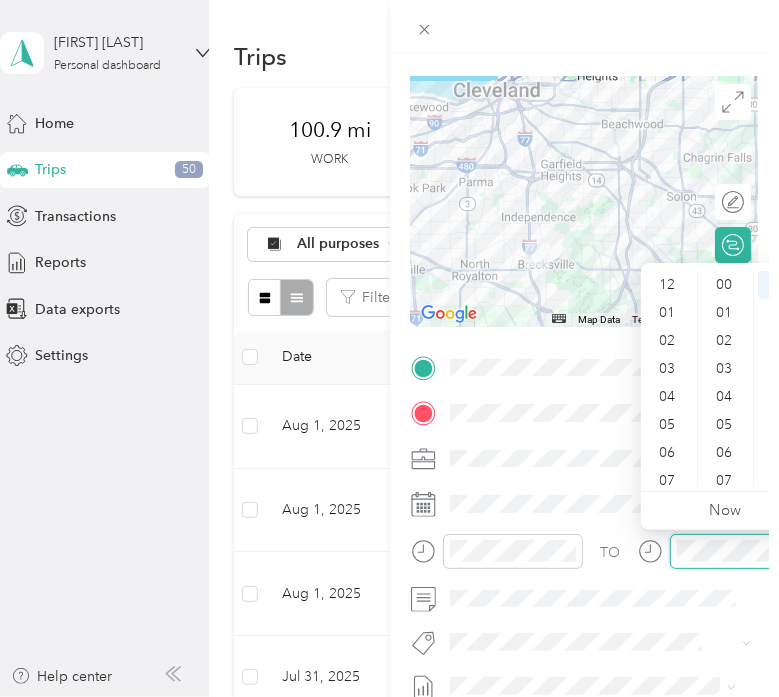 scroll, scrollTop: 475, scrollLeft: 0, axis: vertical 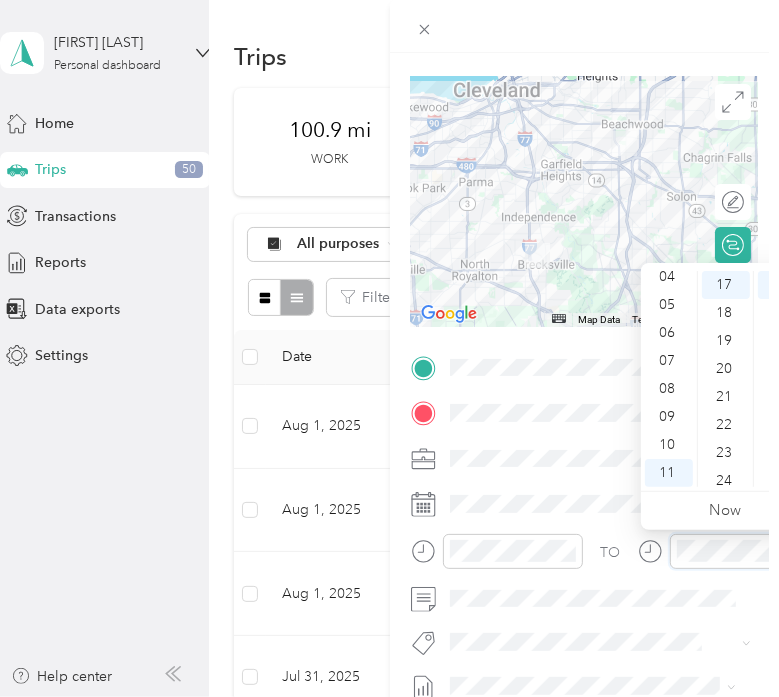 click on "TO" at bounding box center (585, 558) 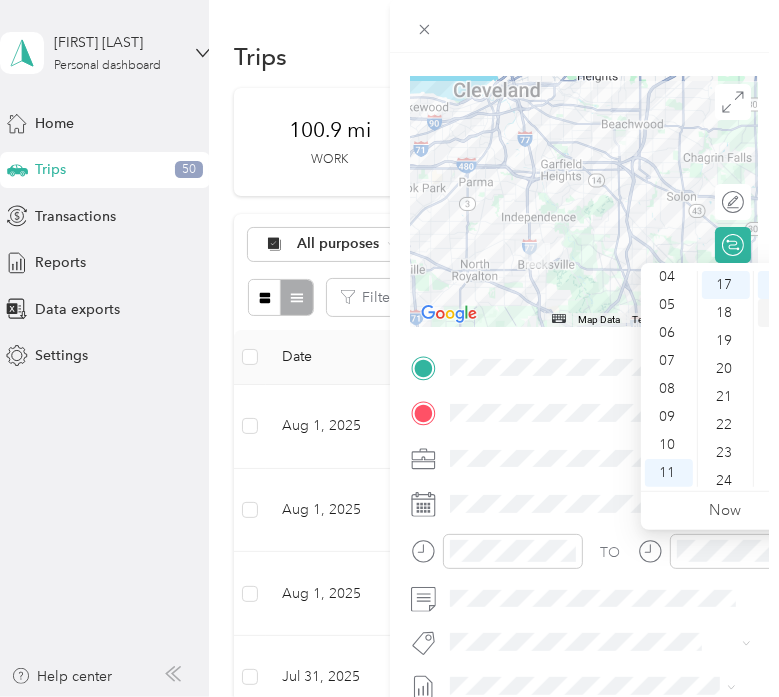 click on "PM" at bounding box center [782, 313] 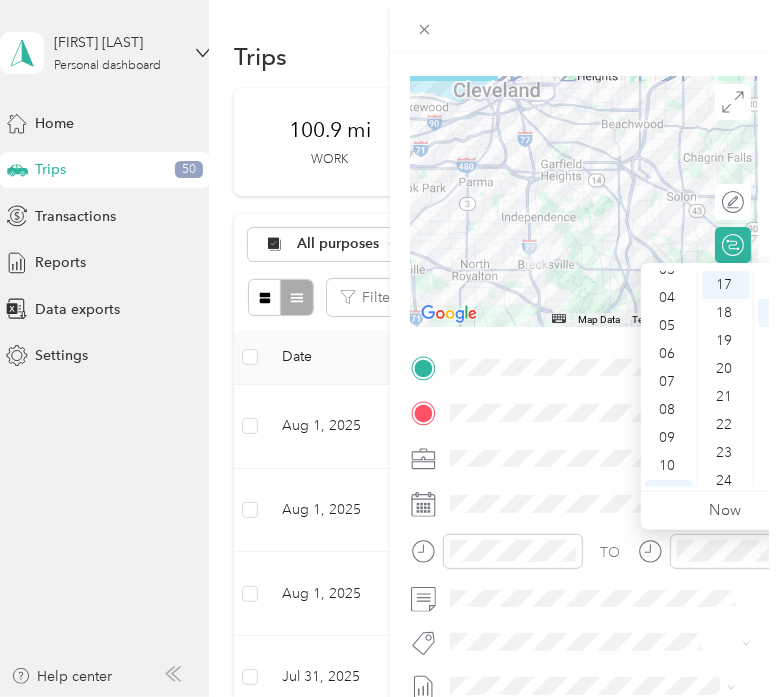 scroll, scrollTop: 80, scrollLeft: 0, axis: vertical 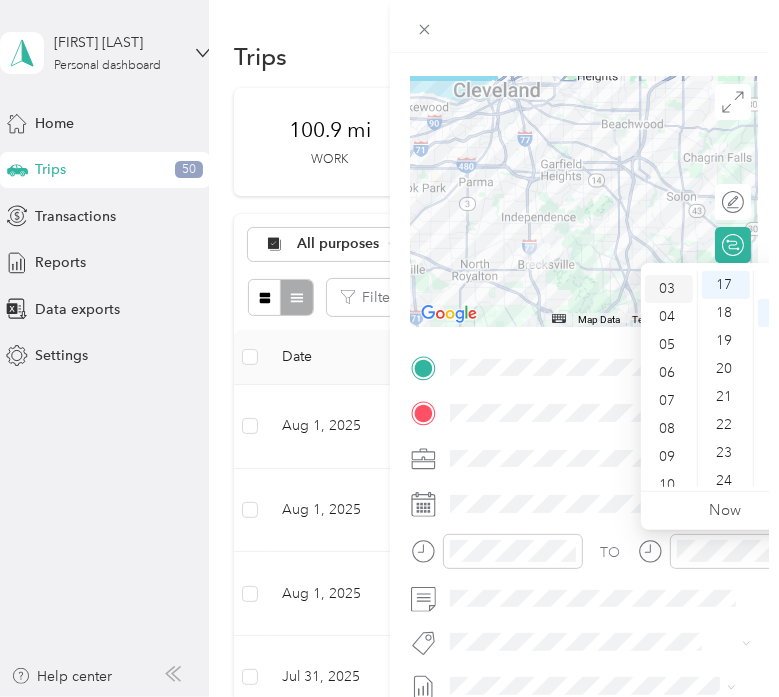 click on "03" at bounding box center [669, 289] 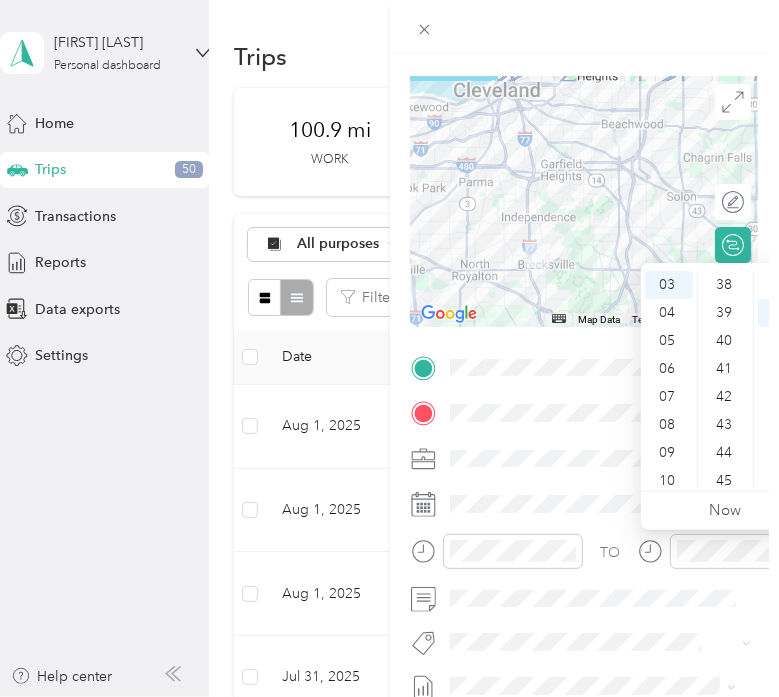 click on "44" at bounding box center (726, 453) 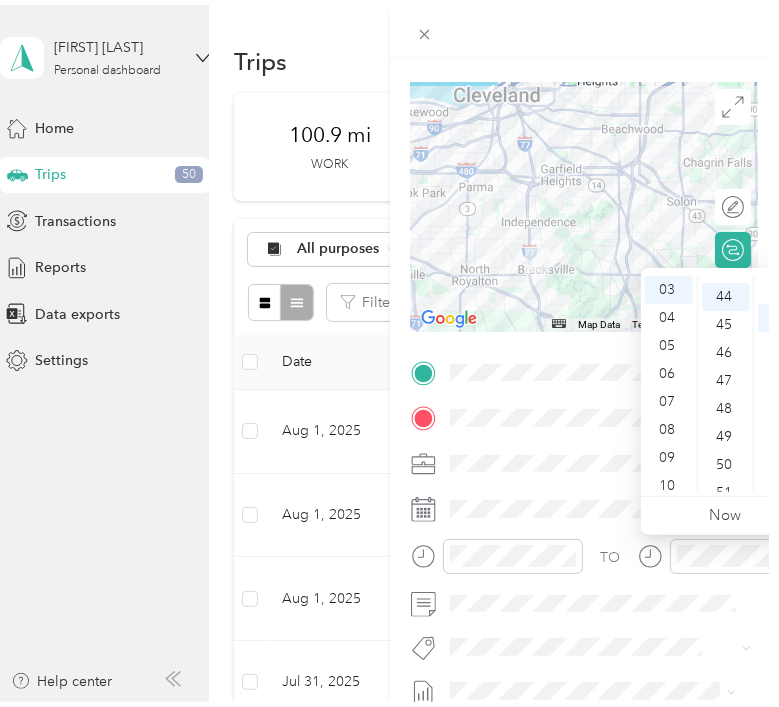 scroll, scrollTop: 1232, scrollLeft: 0, axis: vertical 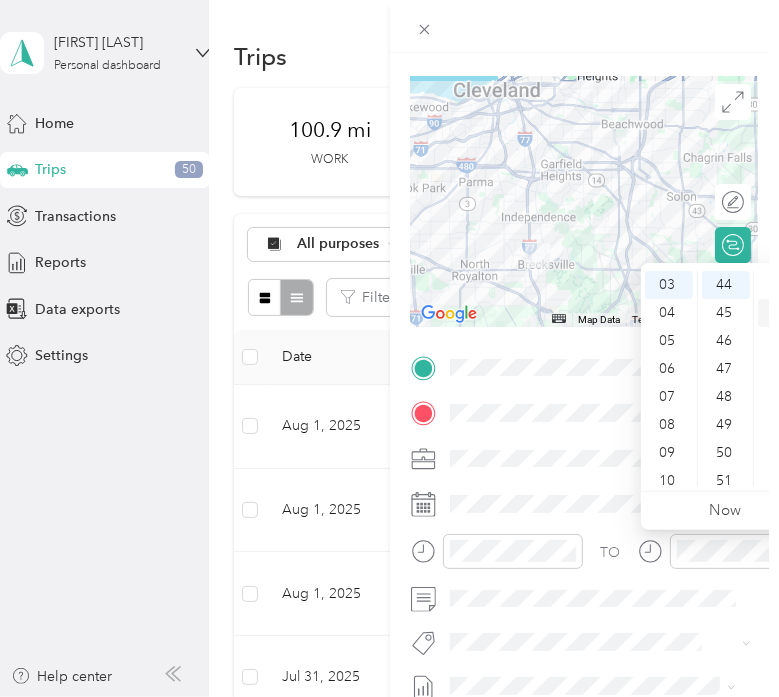 click on "PM" at bounding box center [782, 313] 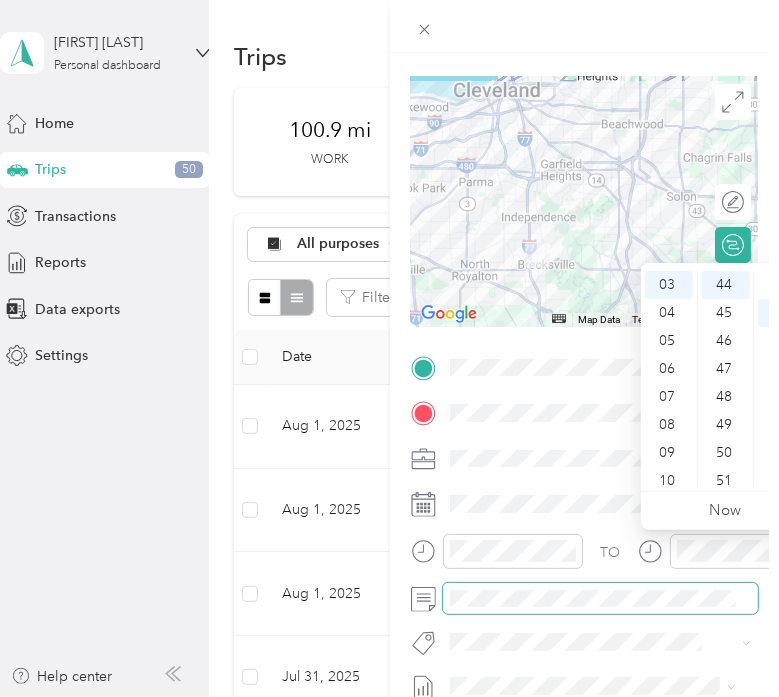 click at bounding box center (601, 599) 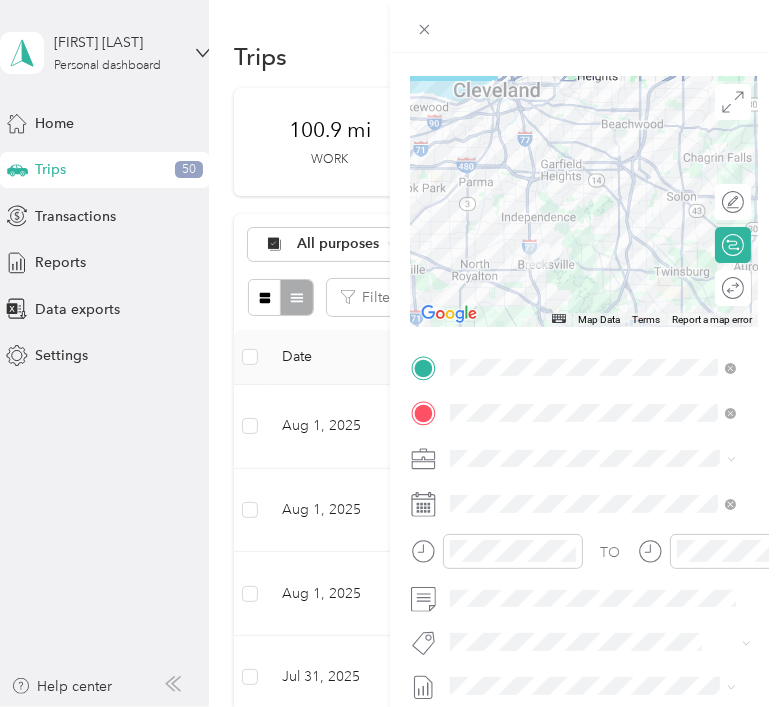 scroll, scrollTop: 0, scrollLeft: 0, axis: both 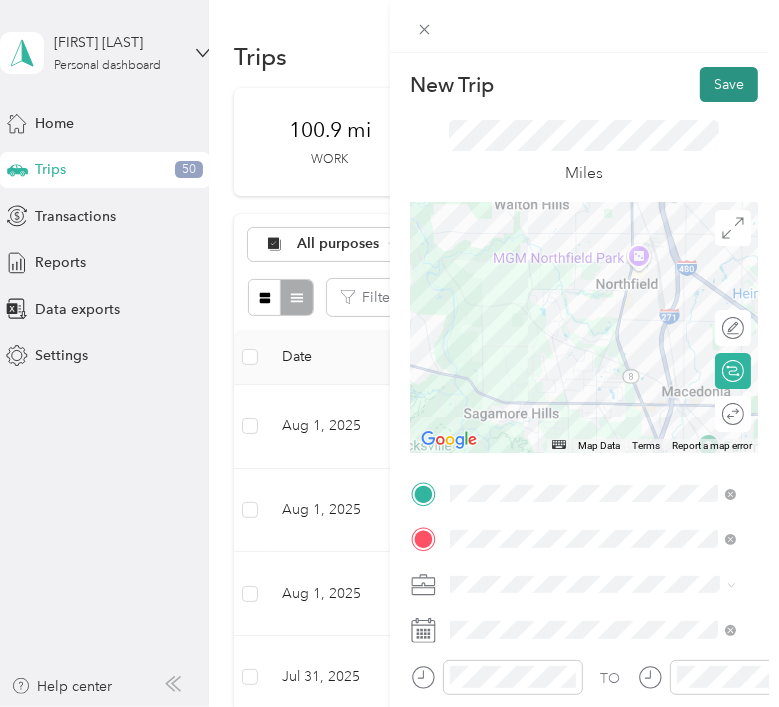 click on "Save" at bounding box center (729, 84) 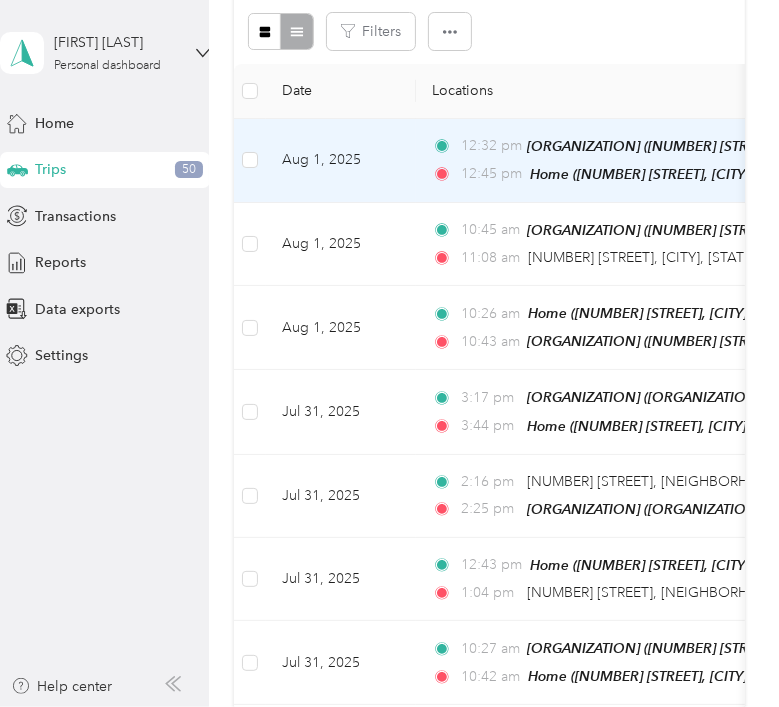 scroll, scrollTop: 267, scrollLeft: 0, axis: vertical 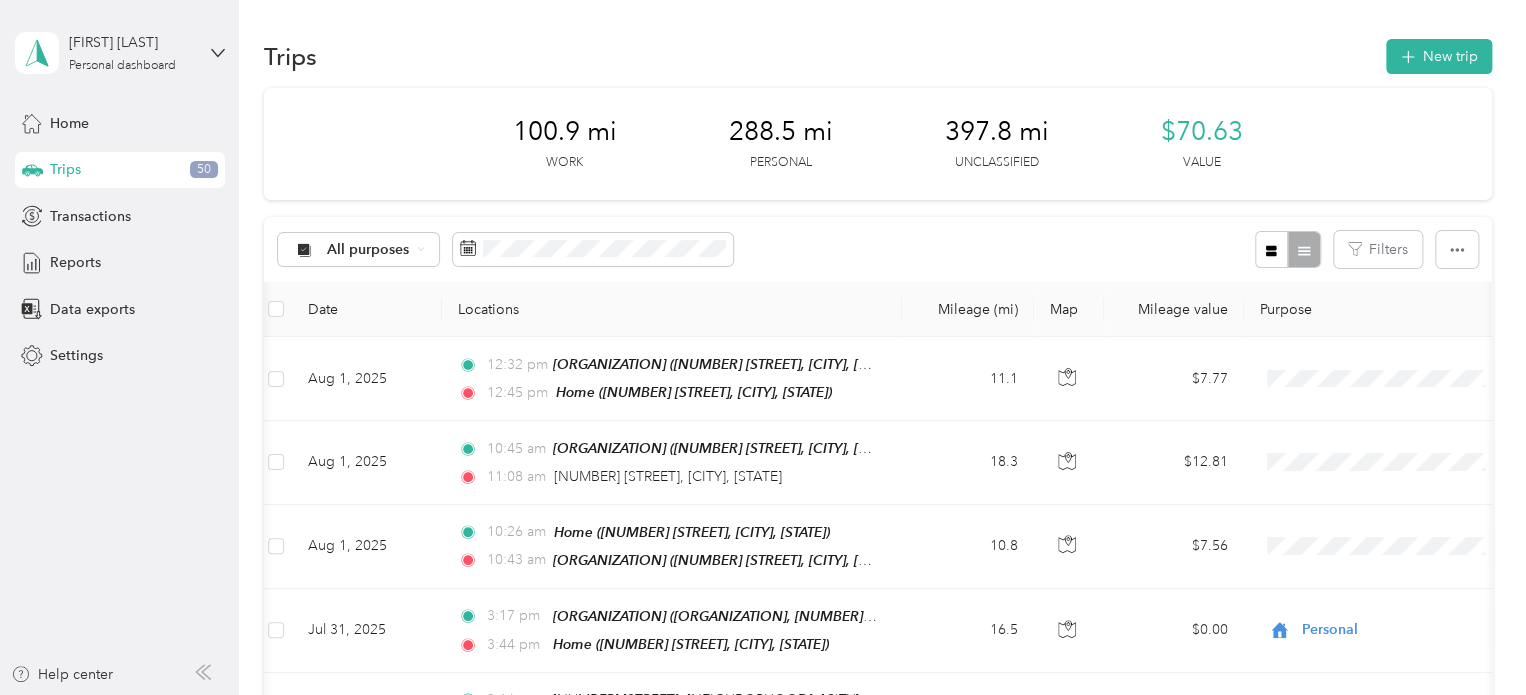 click on "Trips New trip" at bounding box center (878, 56) 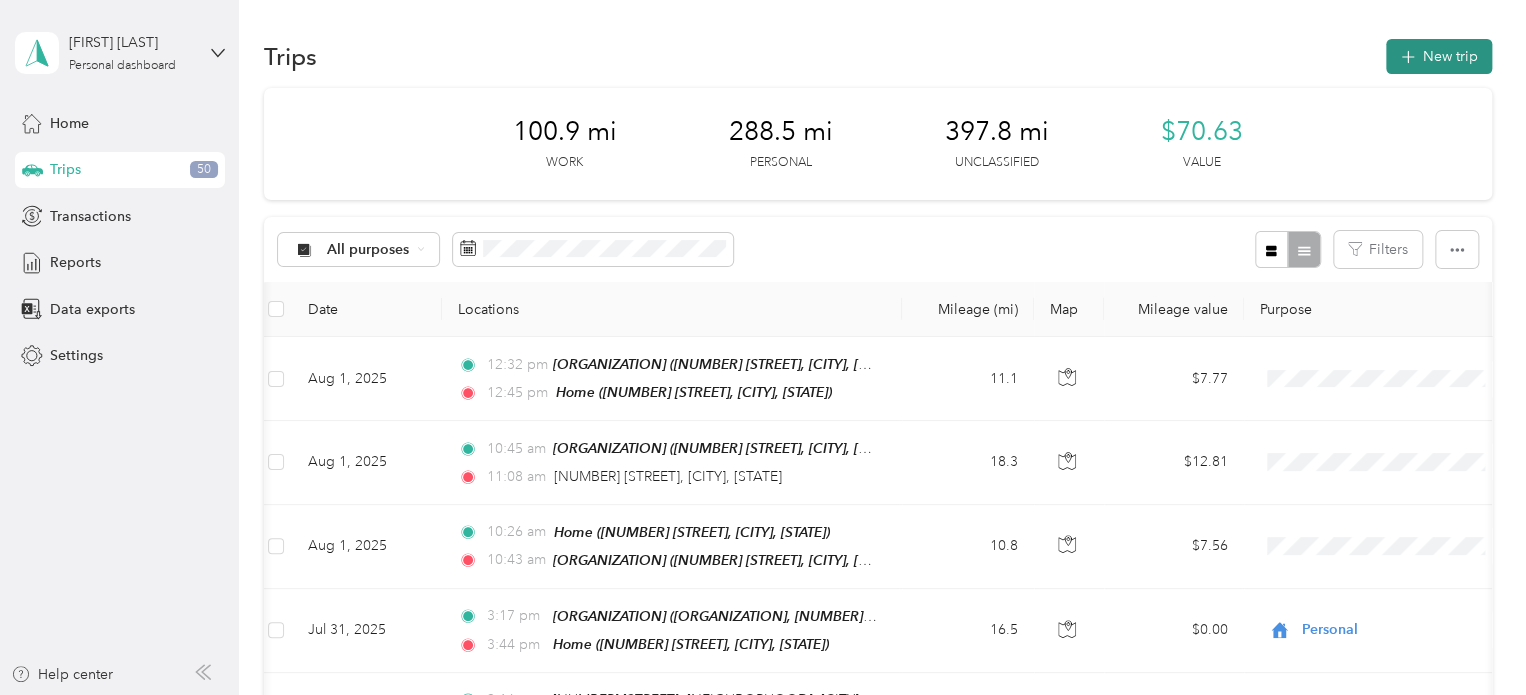 click on "New trip" at bounding box center (1439, 56) 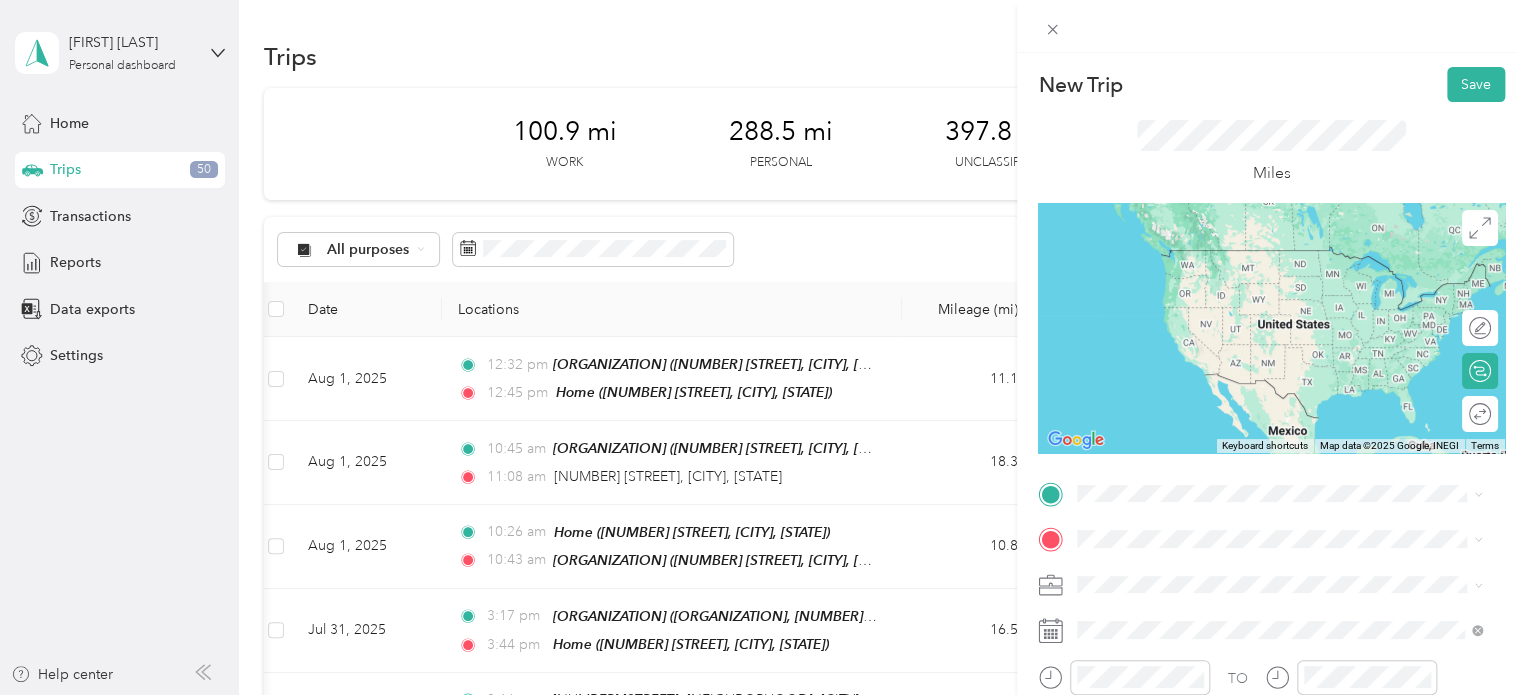click on "[NUMBER] [STREET]
[CITY], [STATE] [POSTAL_CODE], [COUNTRY]" at bounding box center [1259, 325] 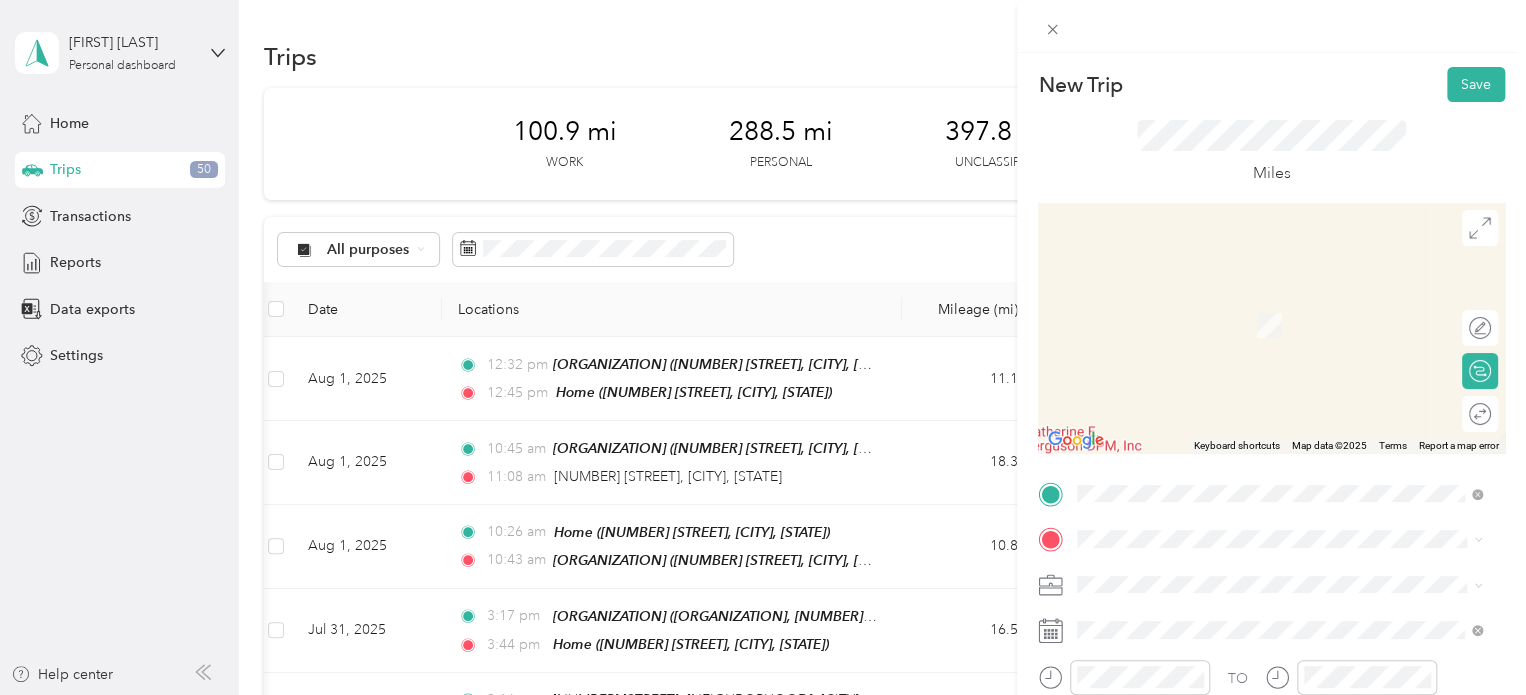 click on "[NUMBER] [STREET], [CITY], [STATE], [COUNTRY] , [POSTAL_CODE], [CITY], [STATE], [COUNTRY]" at bounding box center [1274, 325] 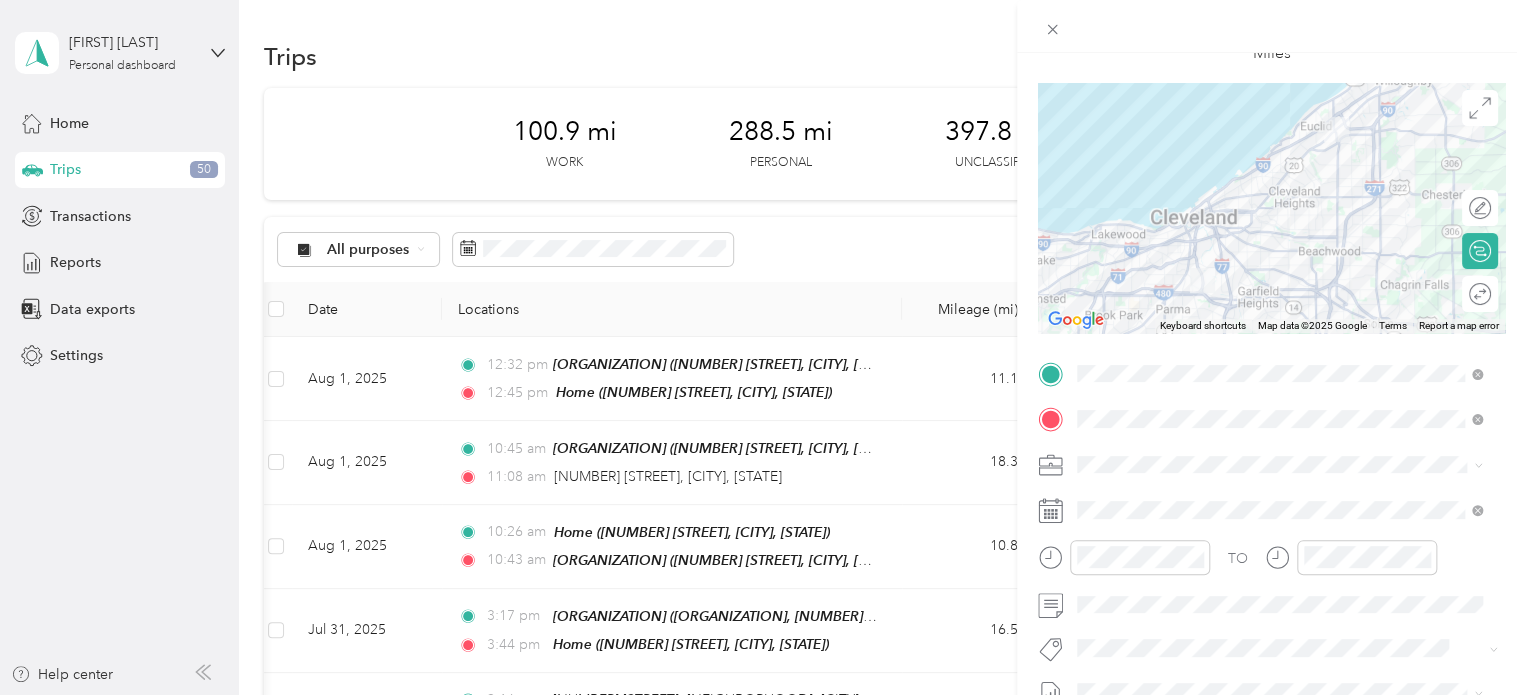 scroll, scrollTop: 132, scrollLeft: 0, axis: vertical 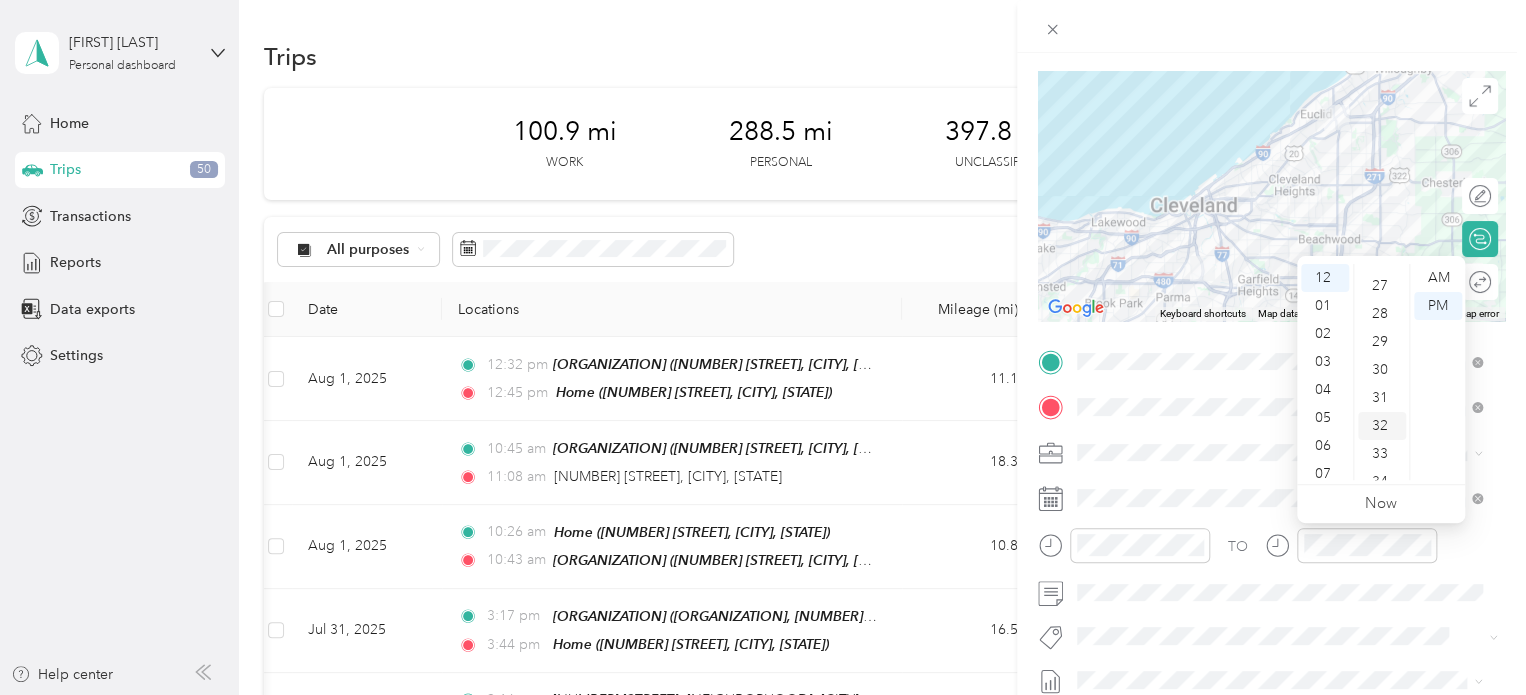 click on "32" at bounding box center (1382, 426) 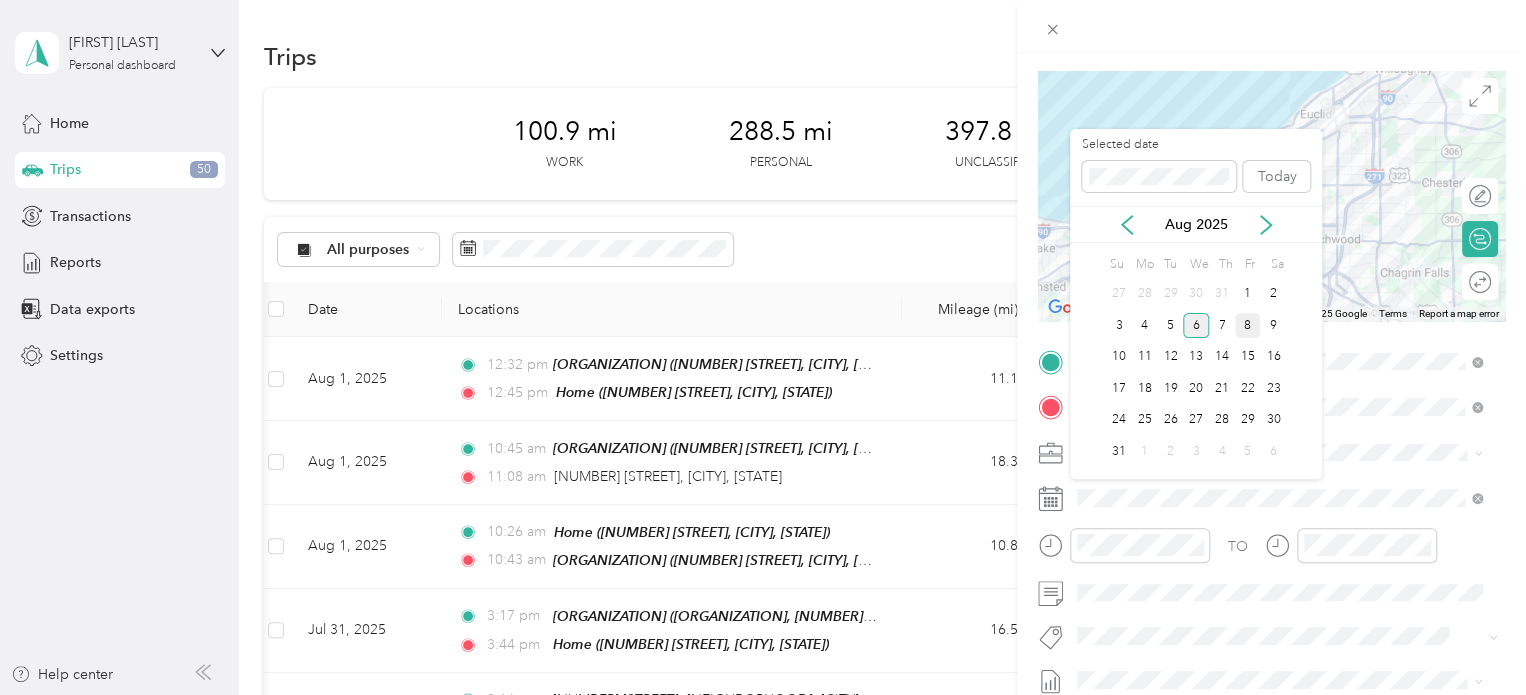 click on "8" at bounding box center [1248, 325] 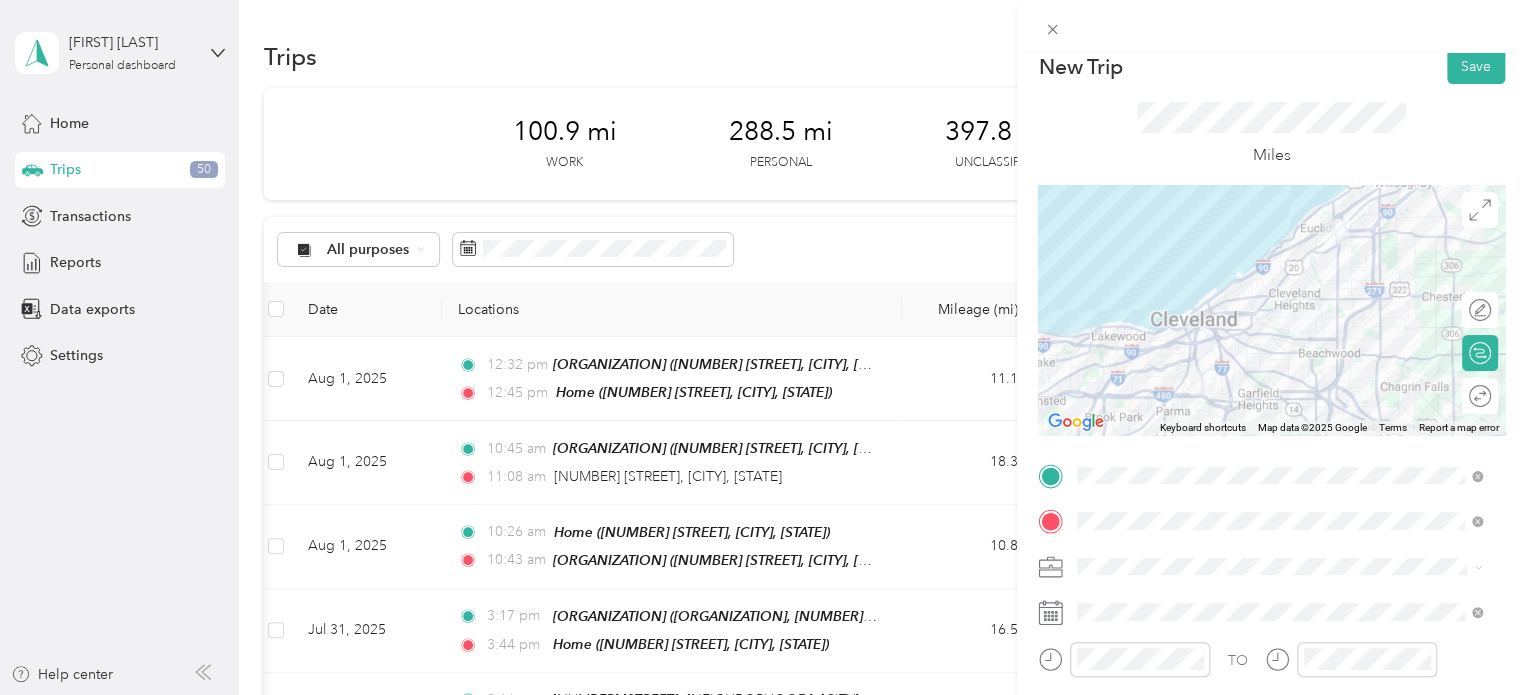 scroll, scrollTop: 0, scrollLeft: 0, axis: both 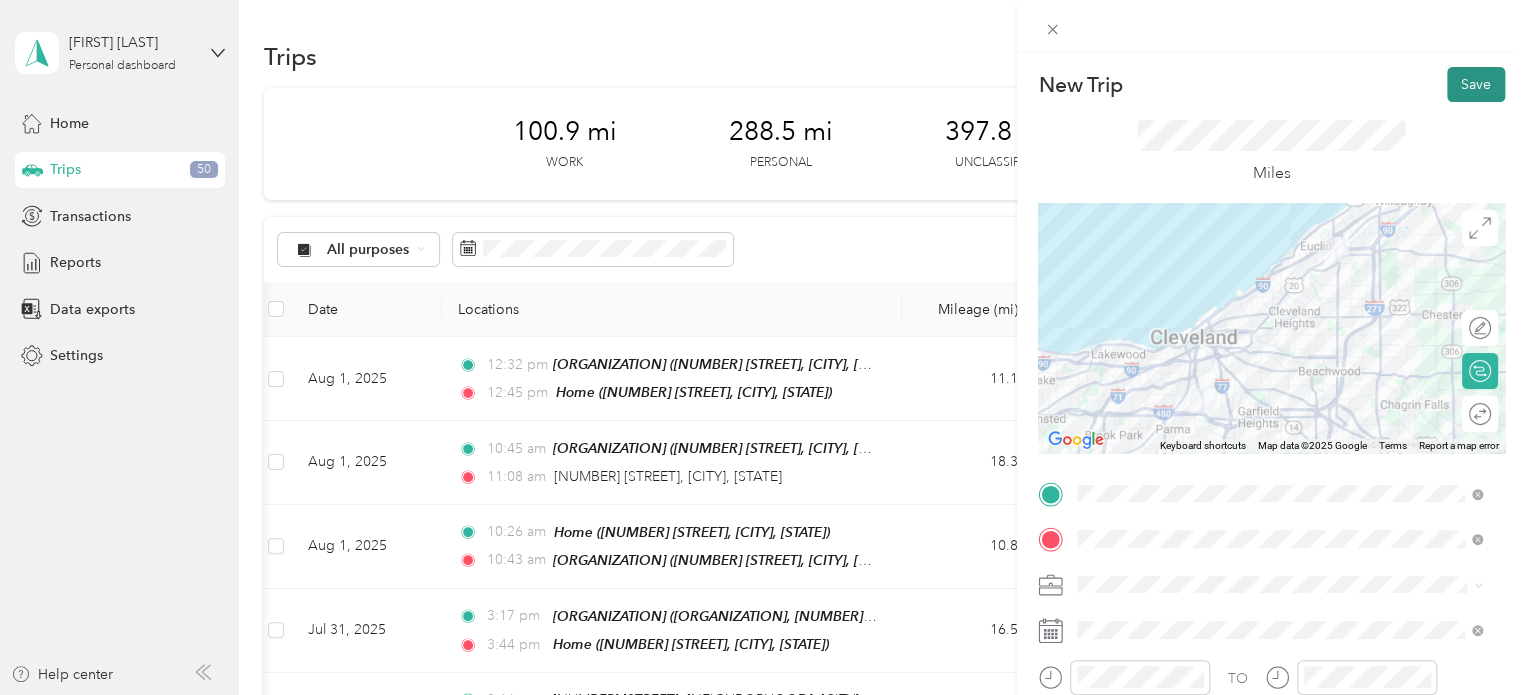 click on "Save" at bounding box center (1476, 84) 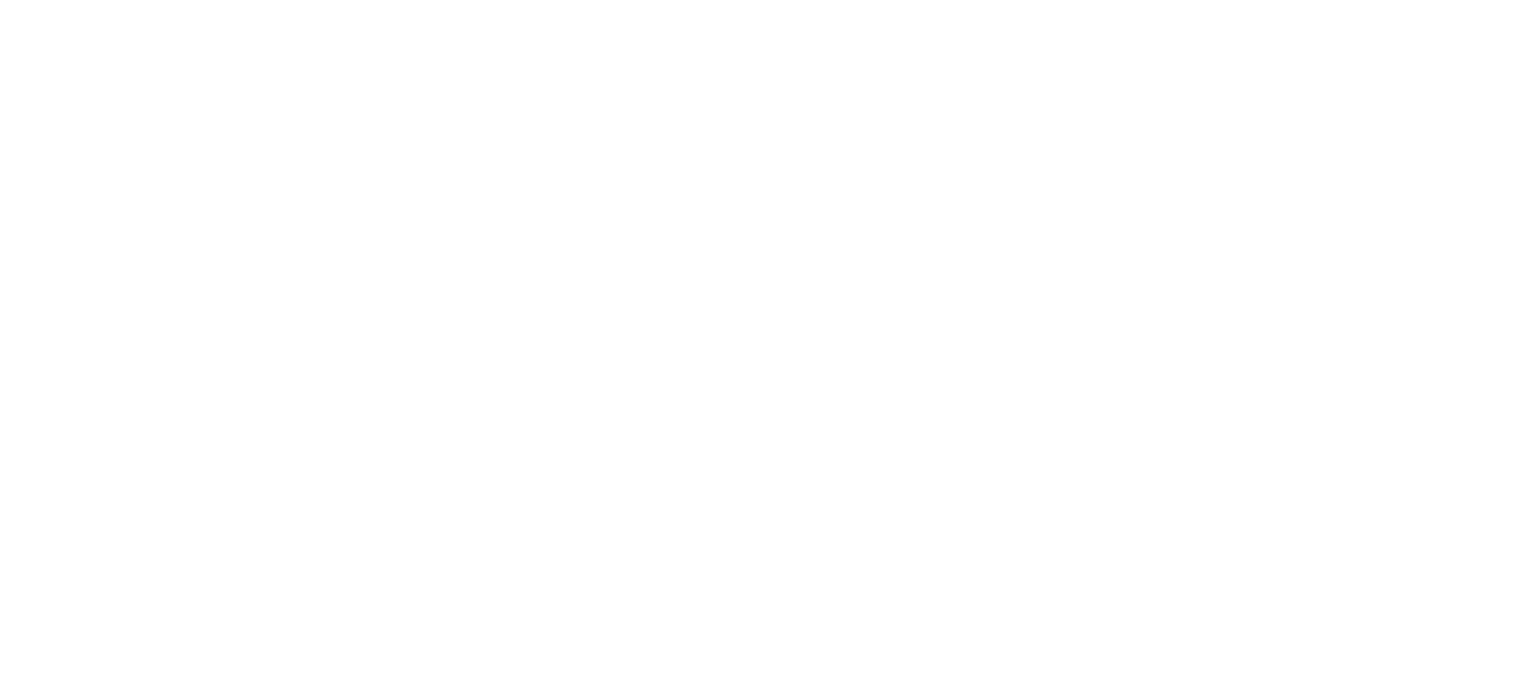 scroll, scrollTop: 0, scrollLeft: 0, axis: both 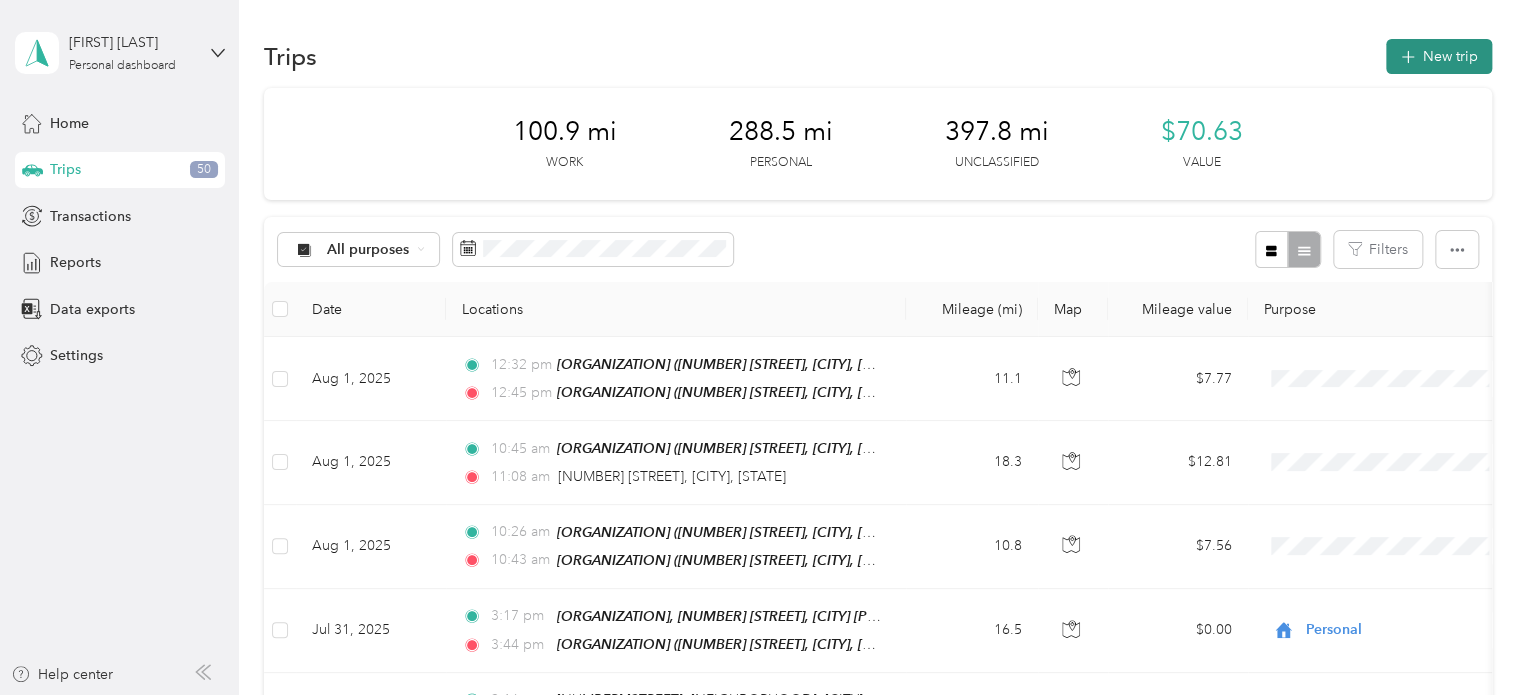 click on "New trip" at bounding box center [1439, 56] 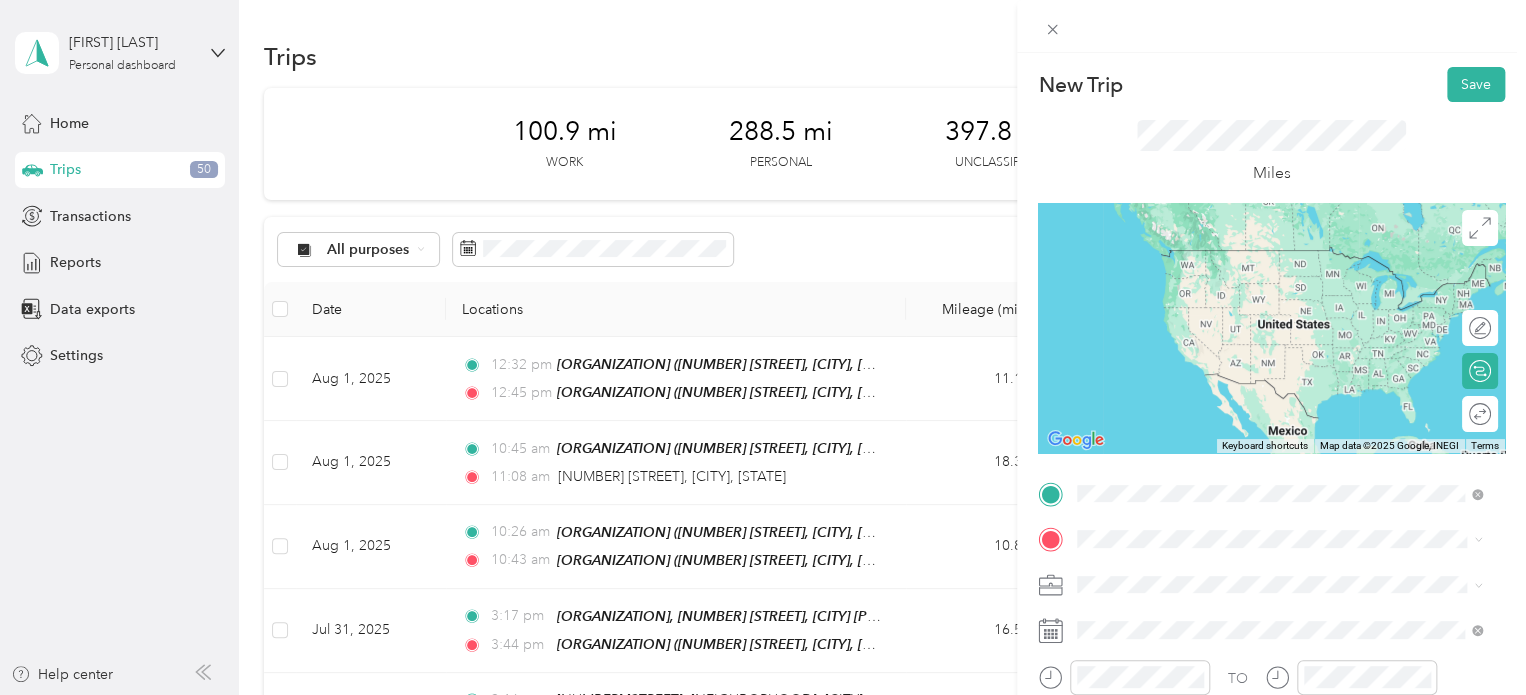 click on "[NUMBER] [STREET]
[CITY], [STATE] [POSTAL_CODE], [COUNTRY]" at bounding box center [1259, 335] 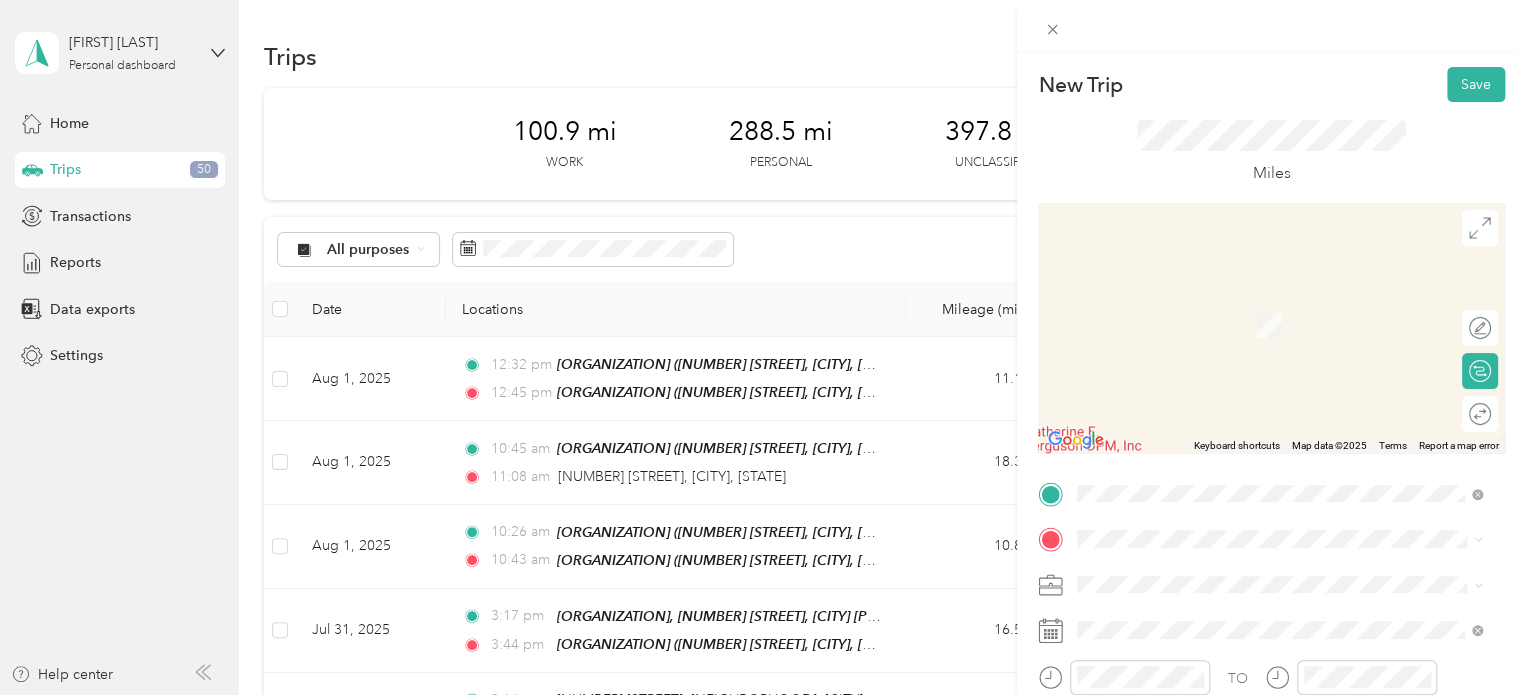 click on "[ORGANIZATION] [NUMBER] [STREET], [CITY], [STATE], [COUNTRY] , [POSTAL_CODE], [CITY], [STATE], [COUNTRY]" at bounding box center (1295, 323) 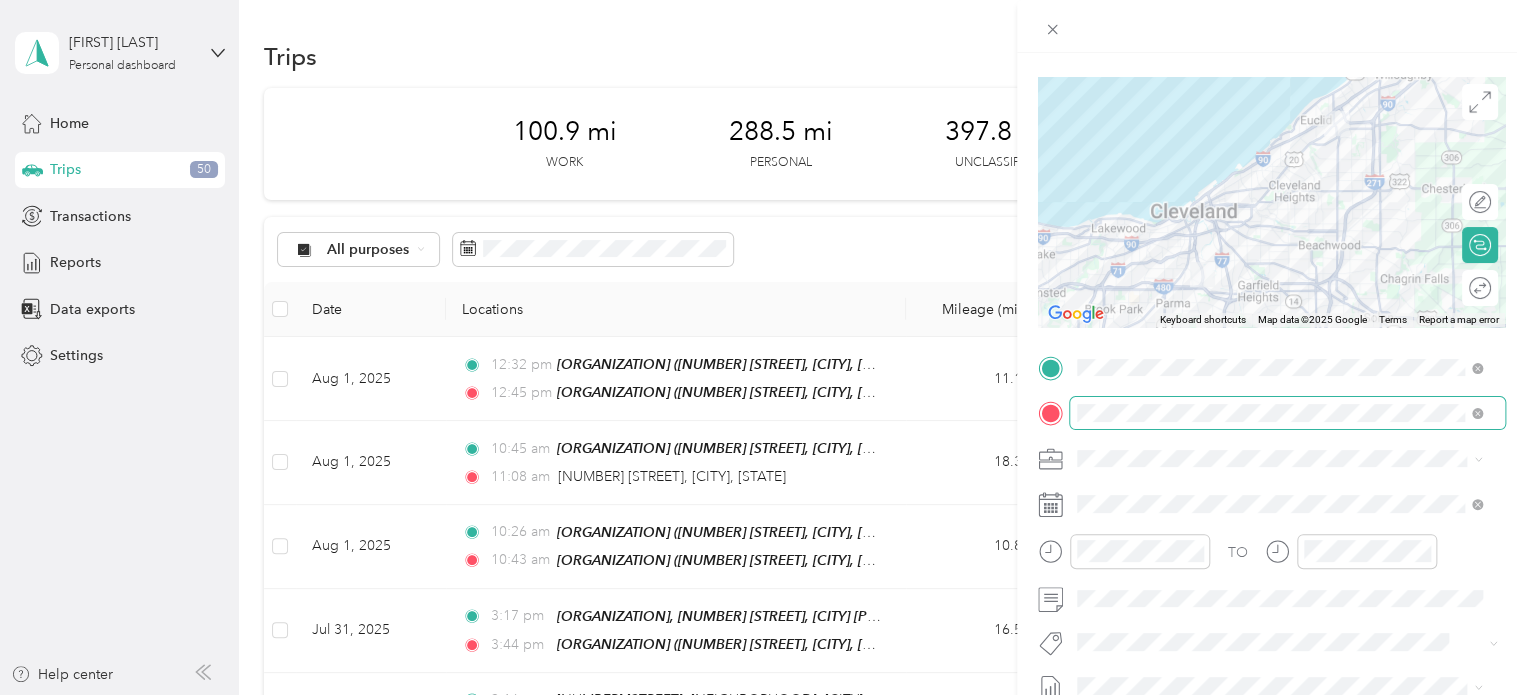 scroll, scrollTop: 131, scrollLeft: 0, axis: vertical 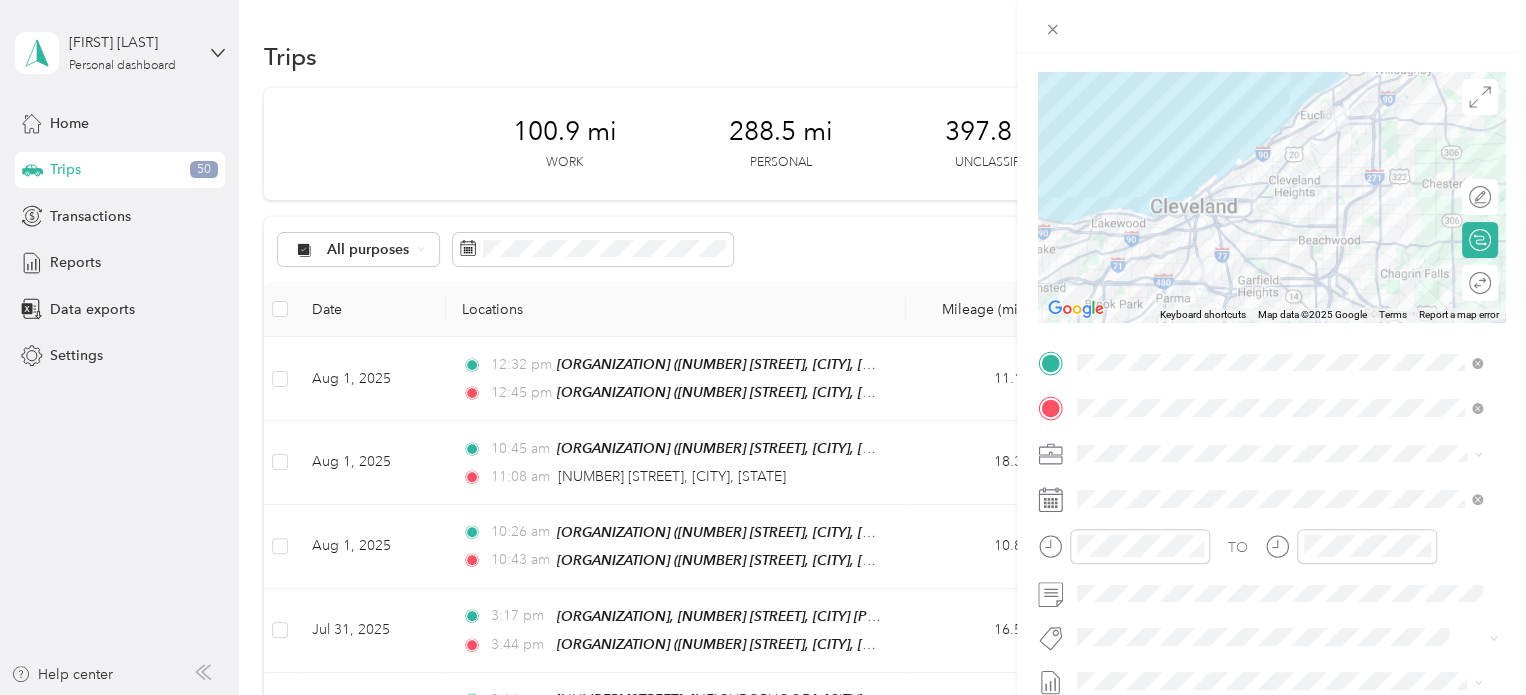 click 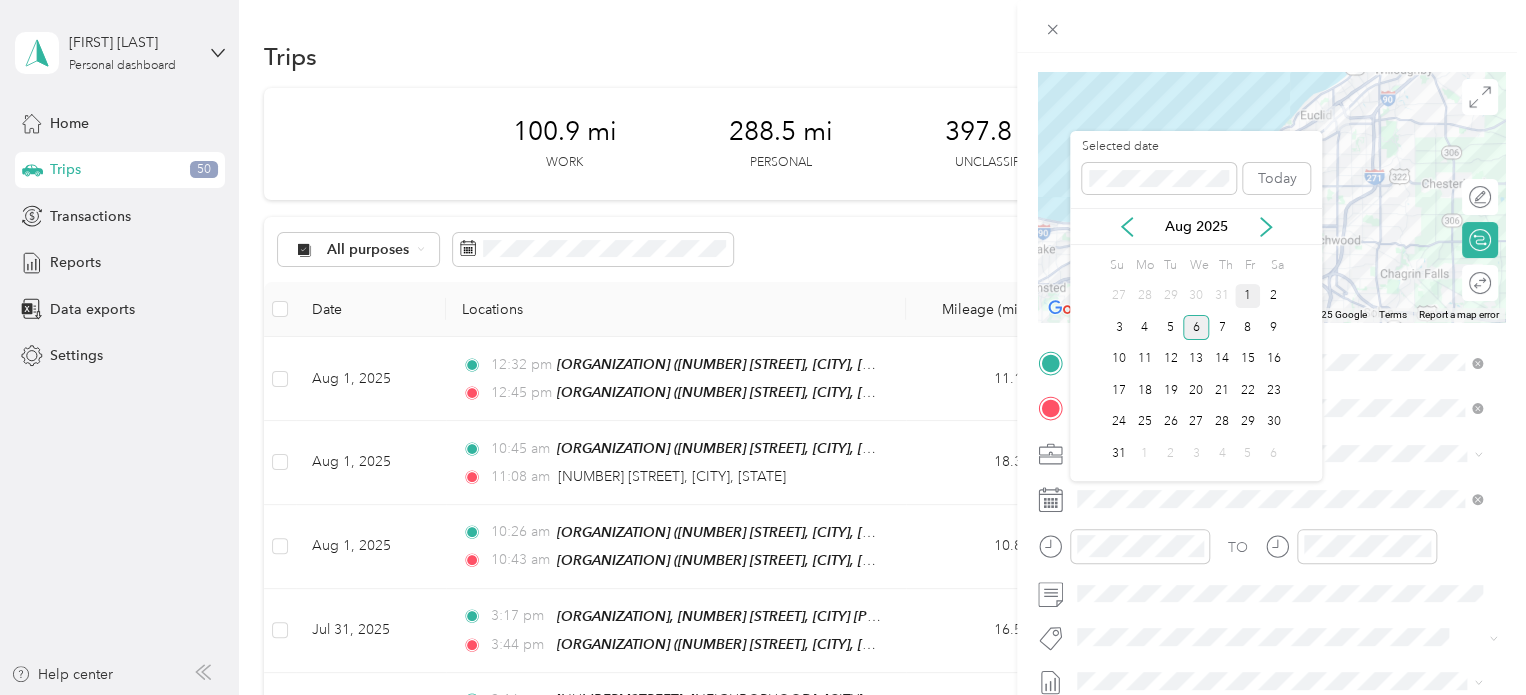 click on "1" at bounding box center (1248, 296) 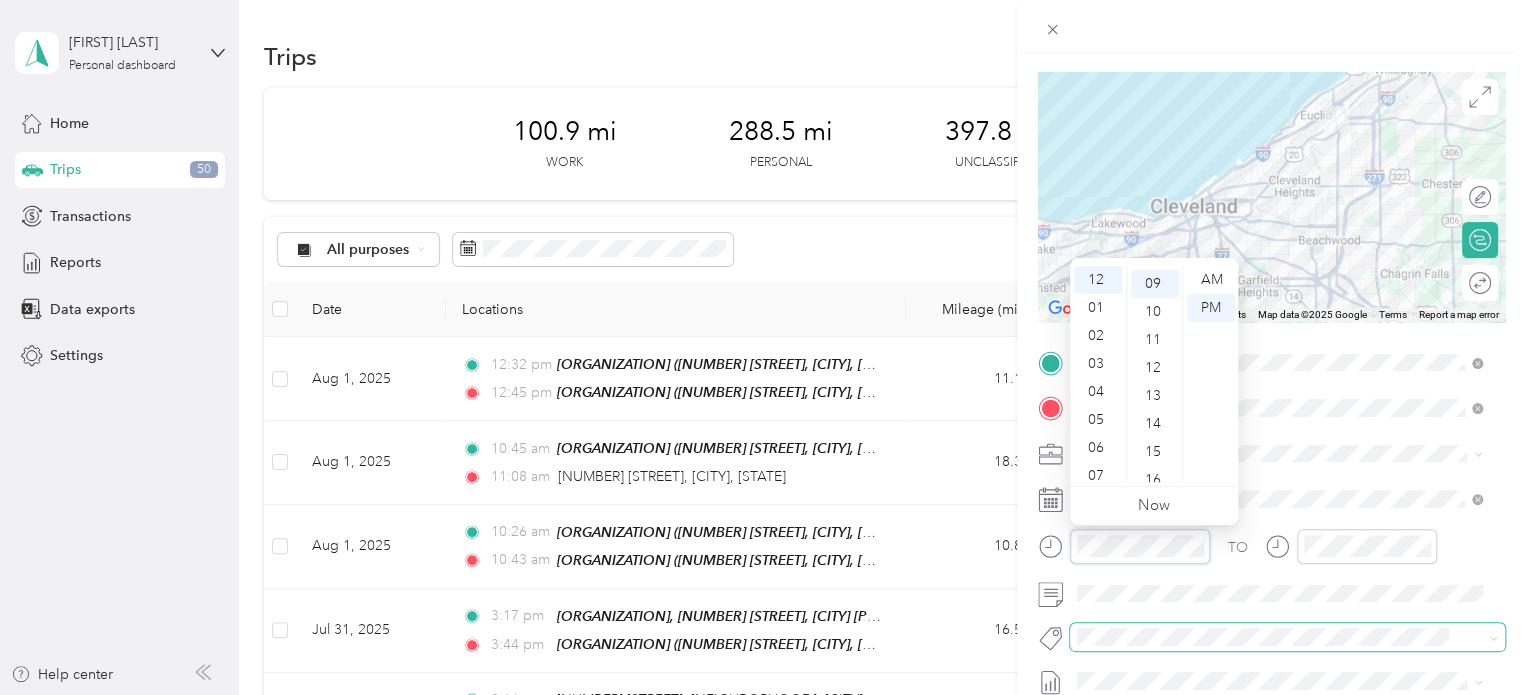 scroll, scrollTop: 252, scrollLeft: 0, axis: vertical 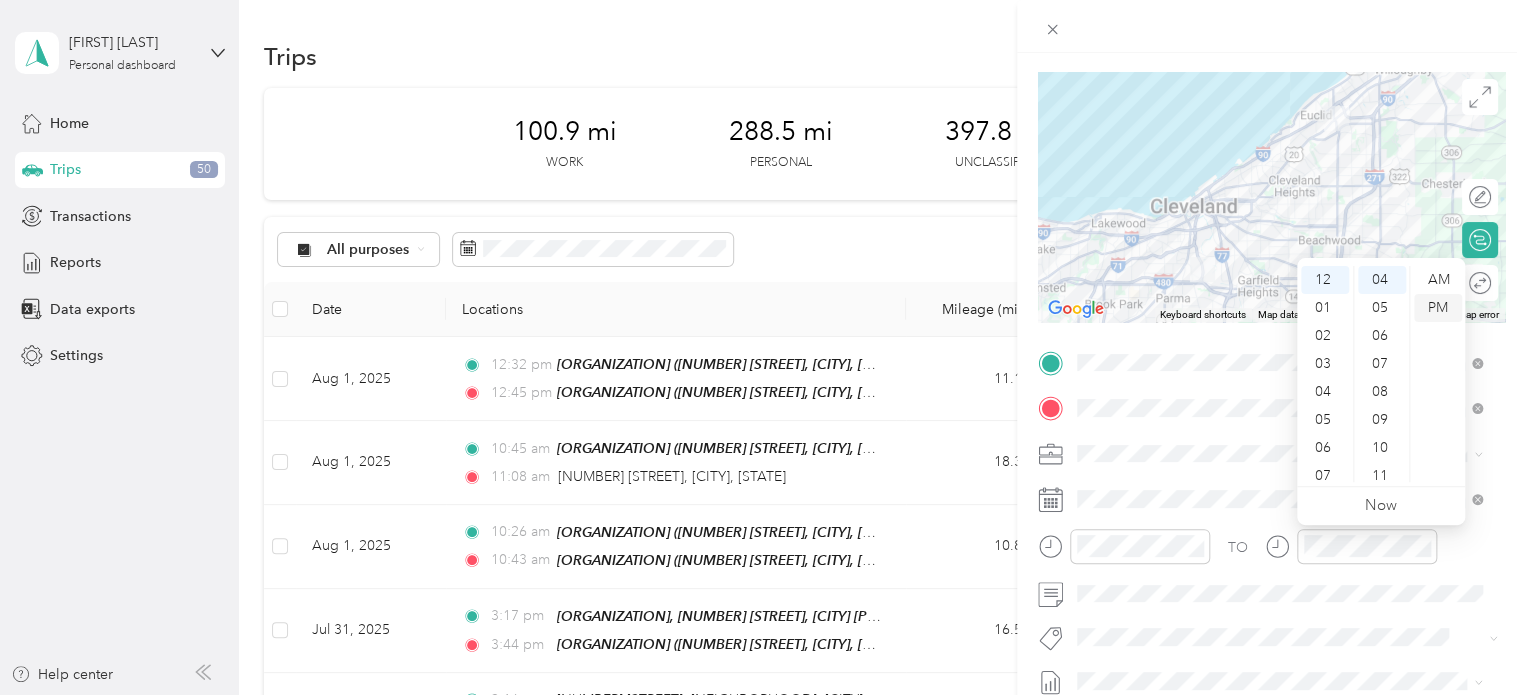 click on "PM" at bounding box center (1438, 308) 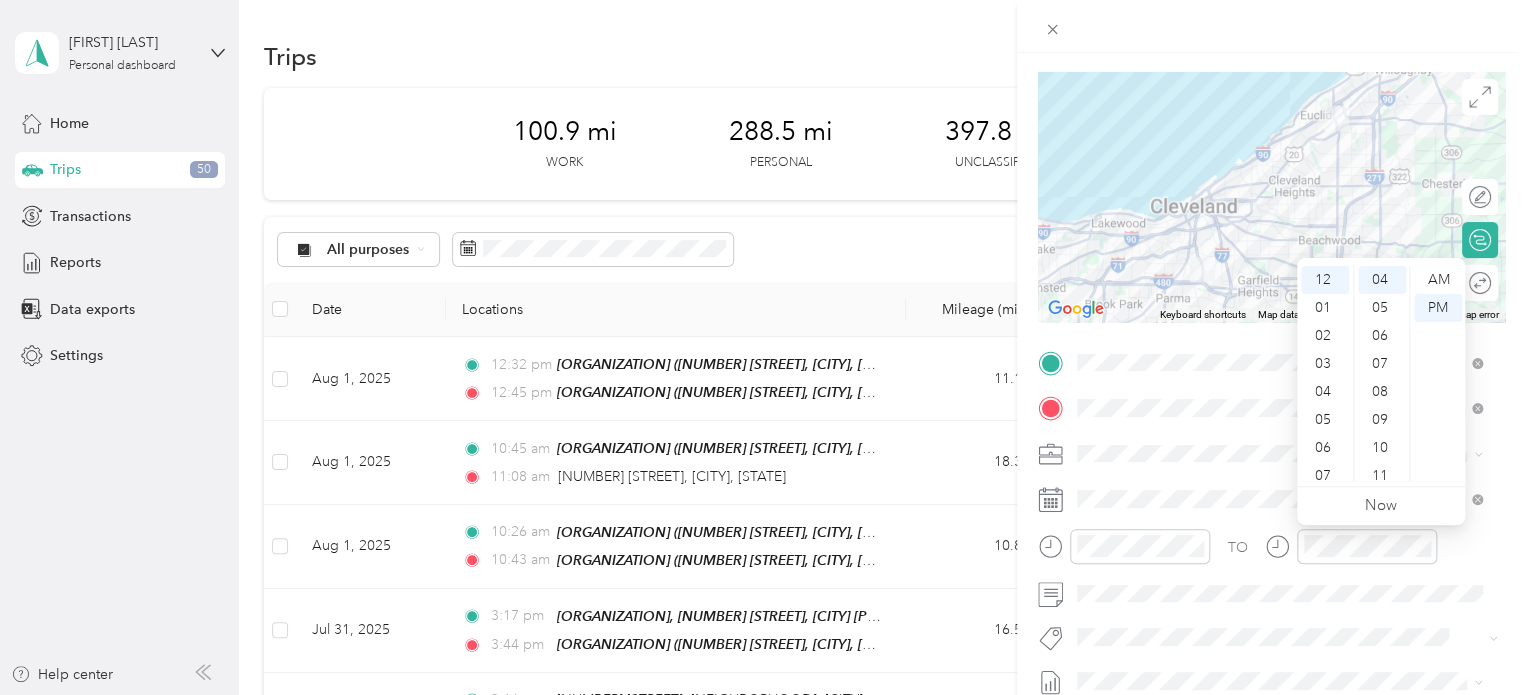 click at bounding box center [1271, 26] 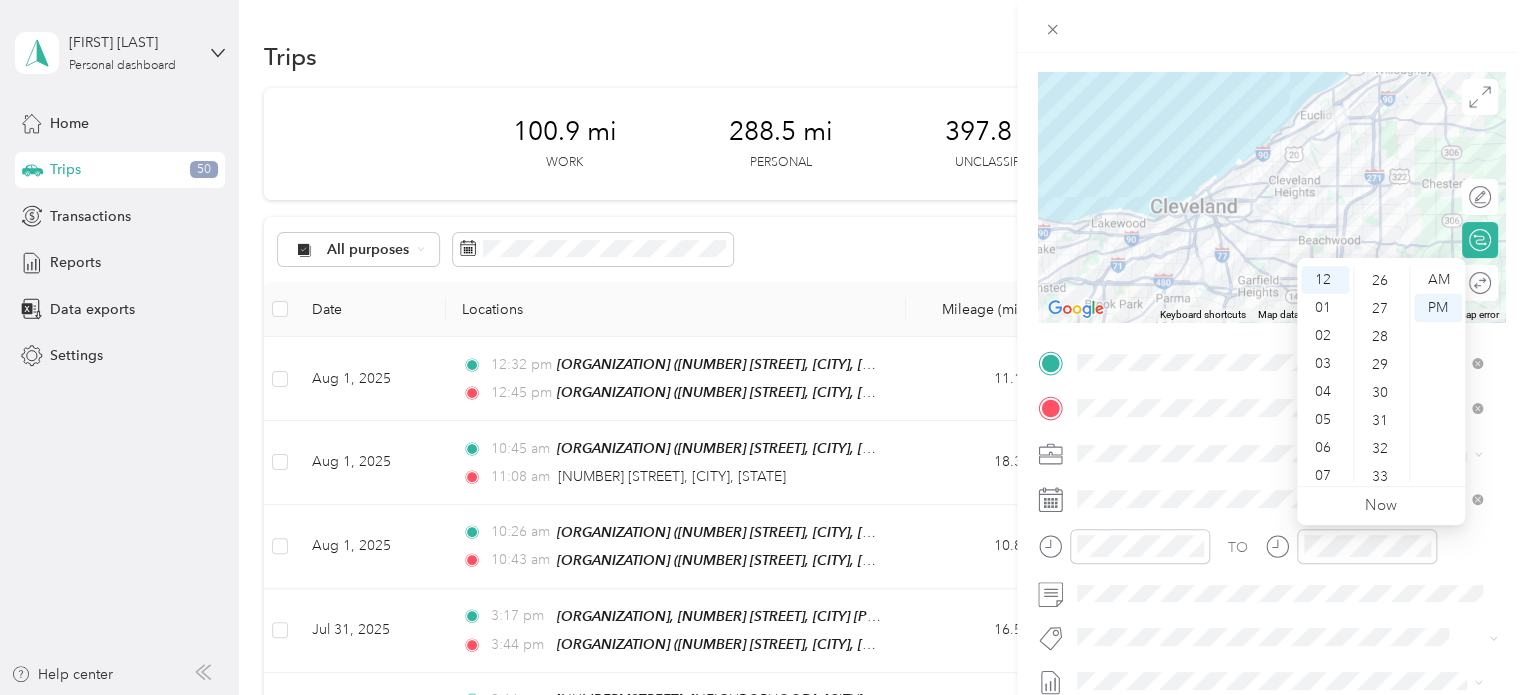 click on "32" at bounding box center [1382, 449] 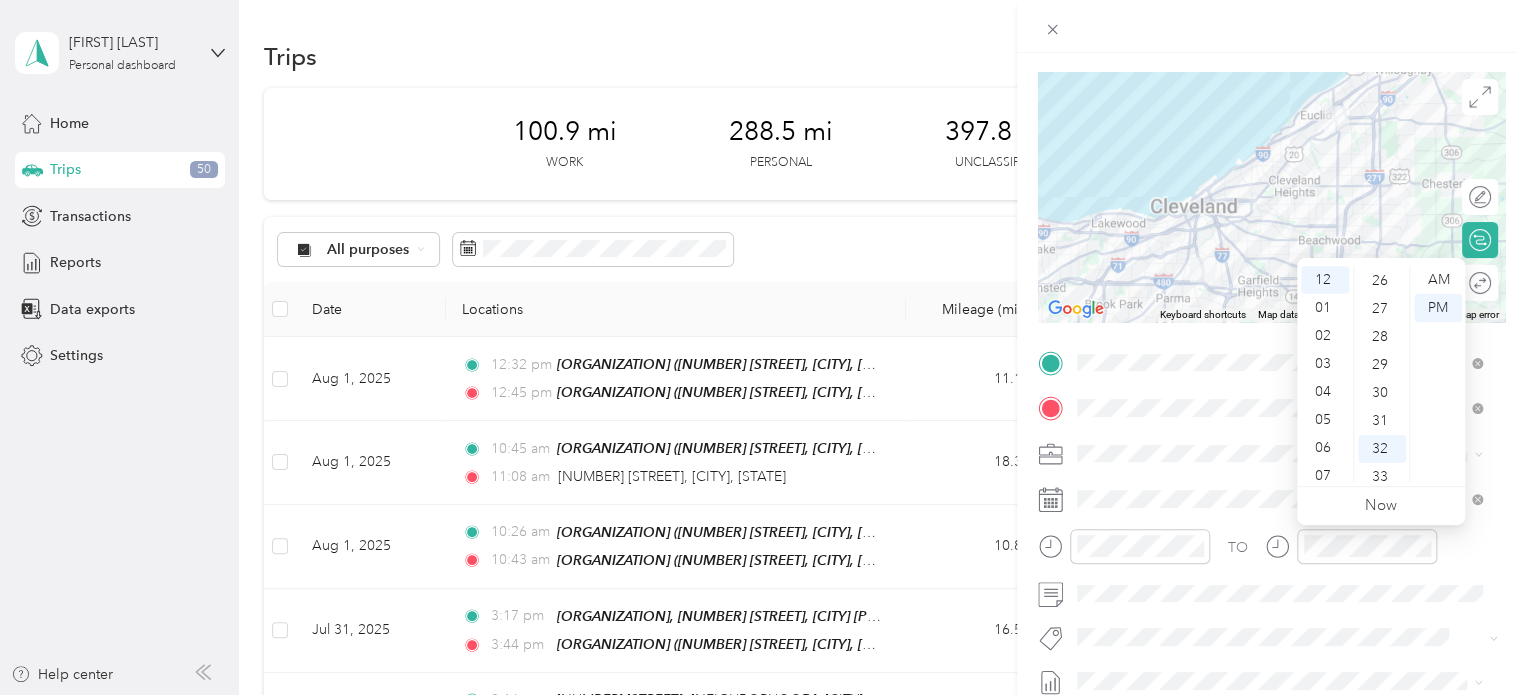 scroll, scrollTop: 896, scrollLeft: 0, axis: vertical 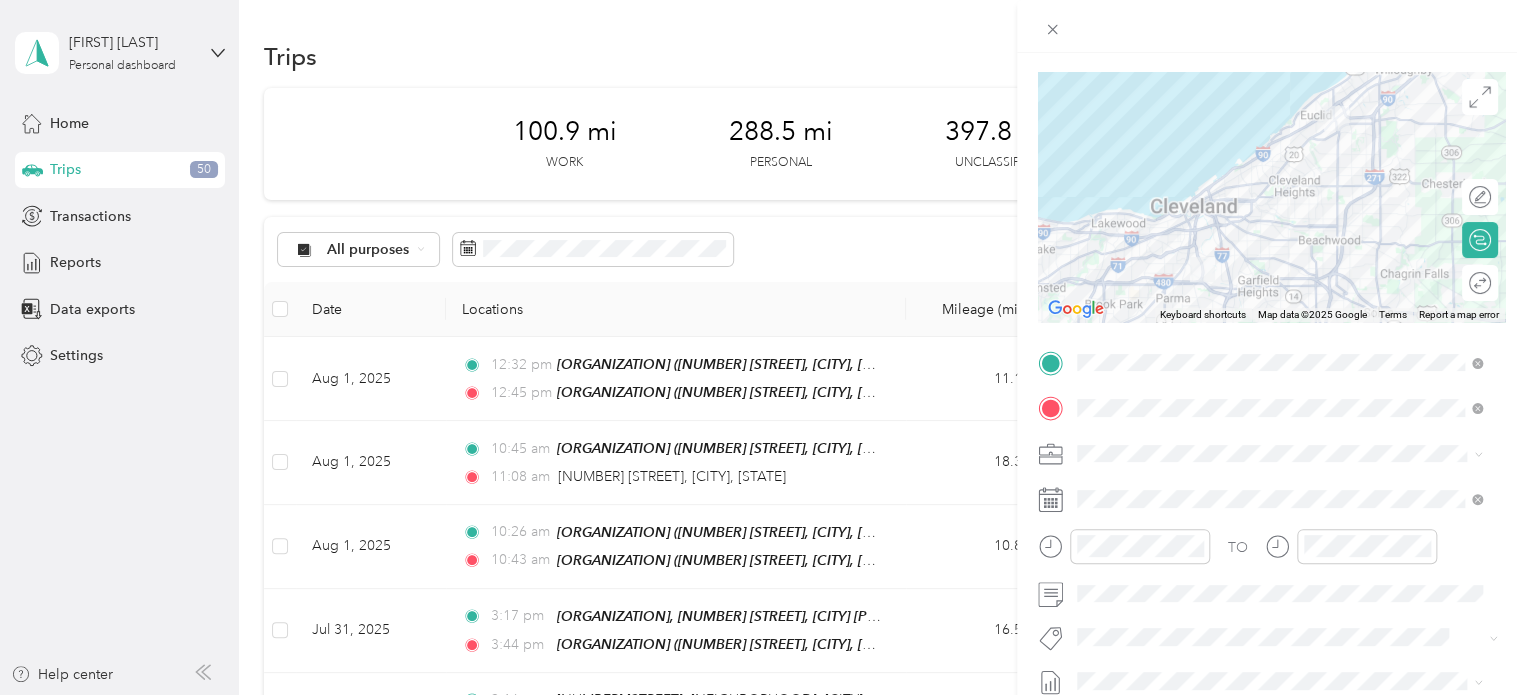 click on "TO" at bounding box center (1271, 553) 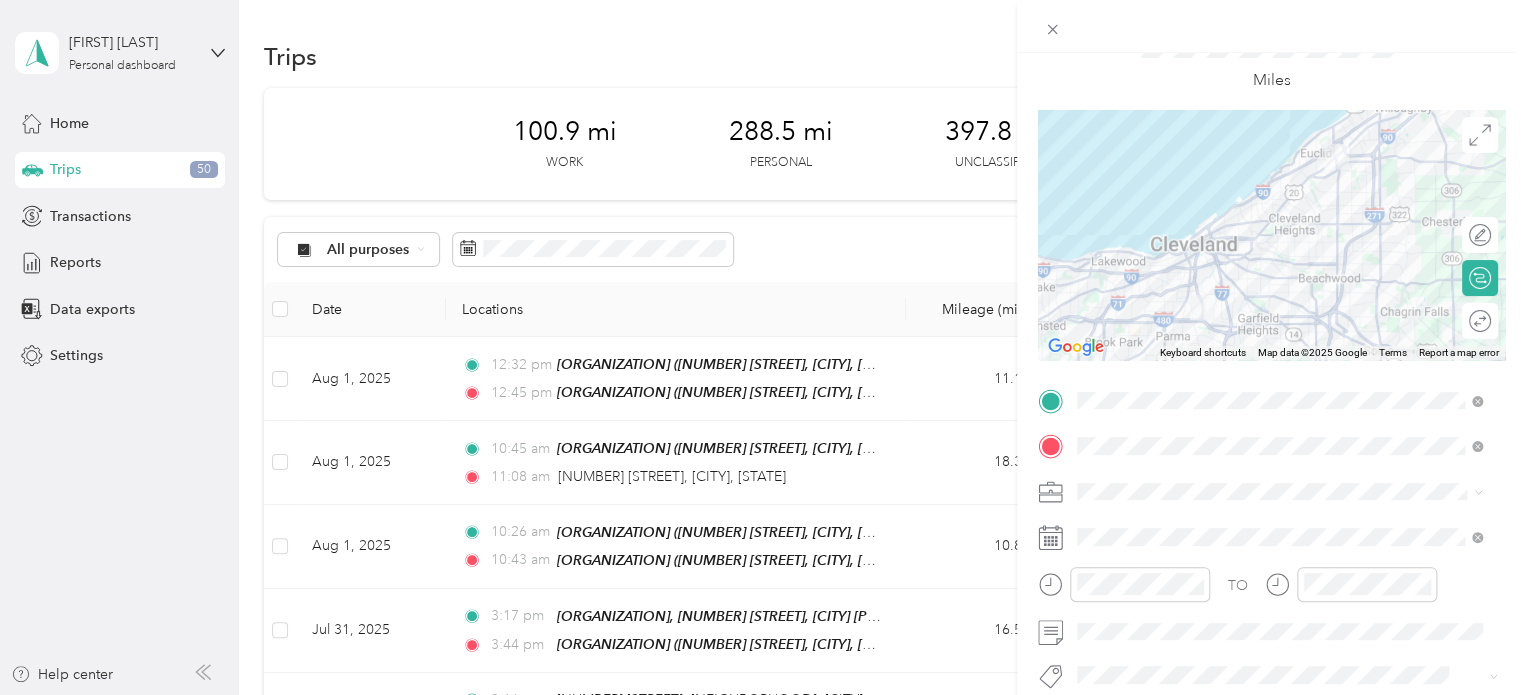 scroll, scrollTop: 0, scrollLeft: 0, axis: both 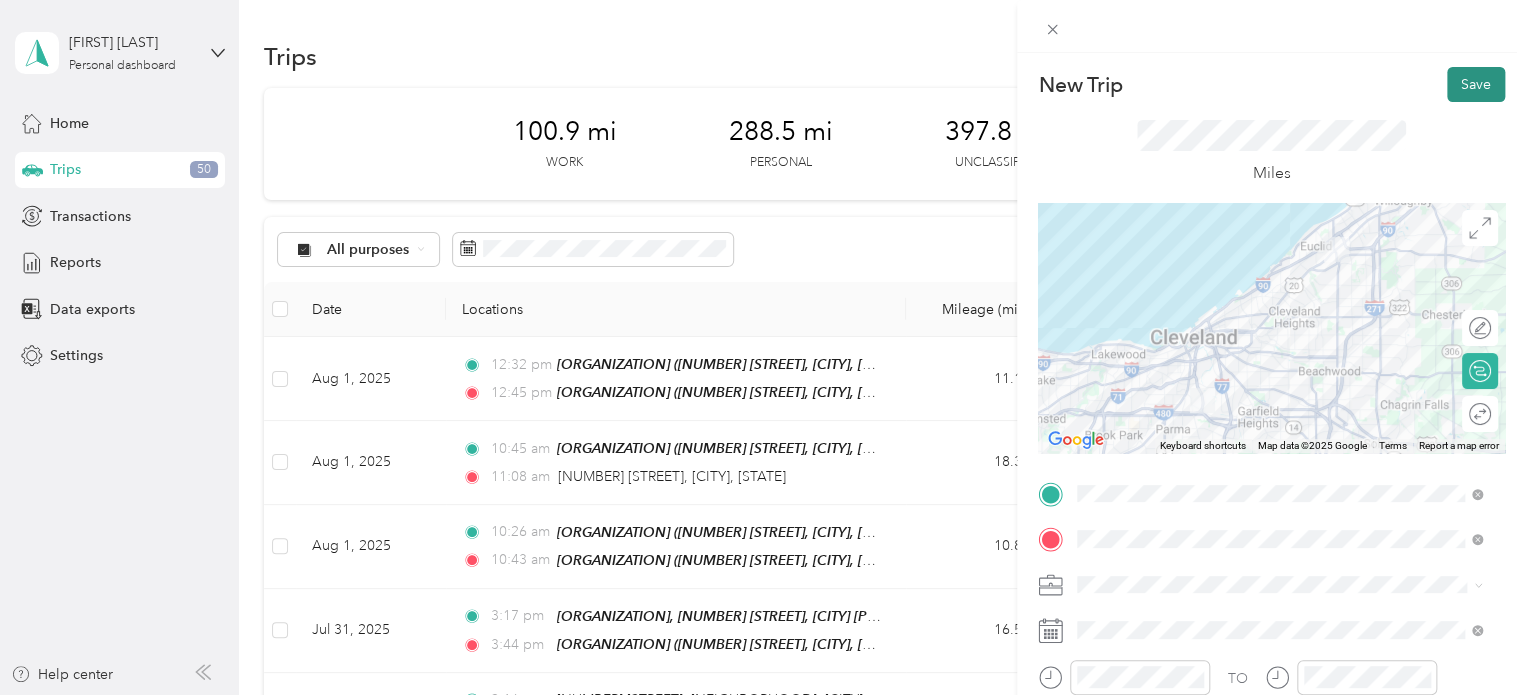 click on "Save" at bounding box center [1476, 84] 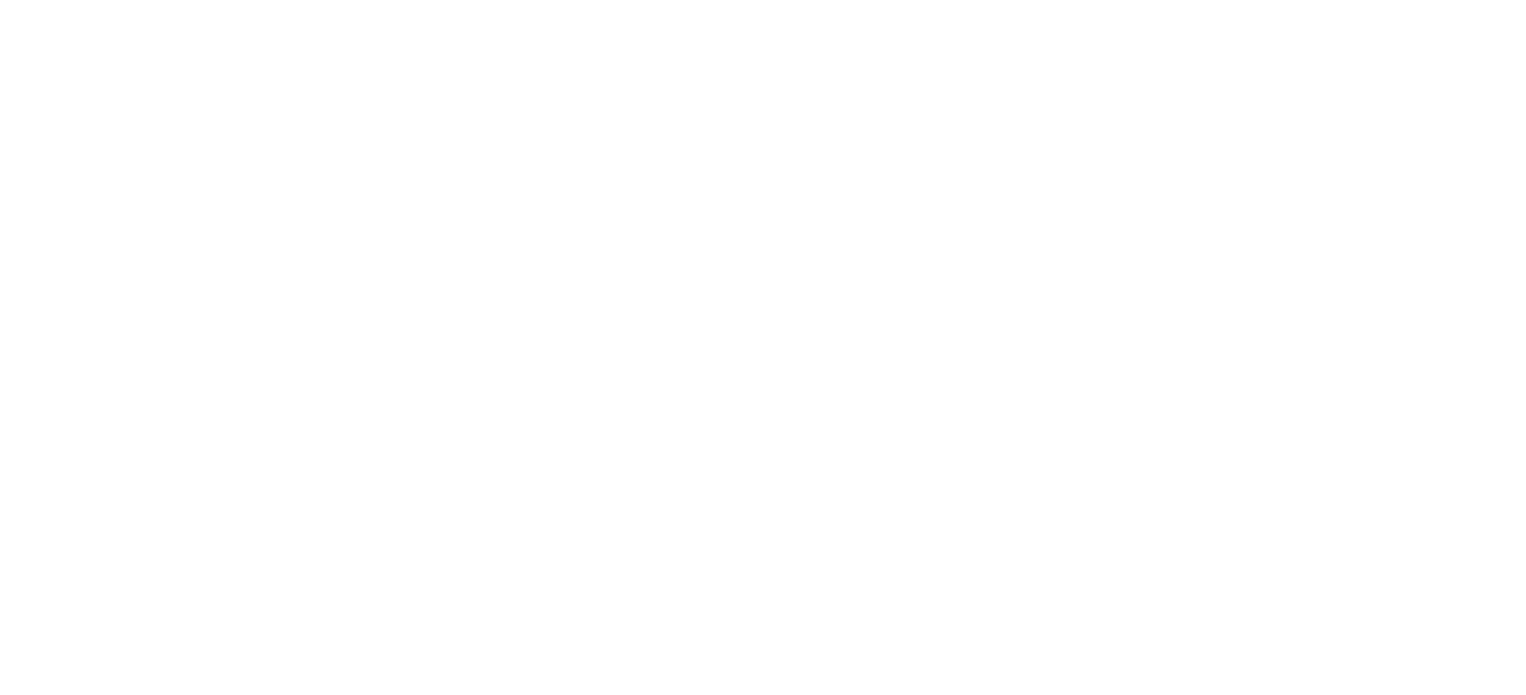 scroll, scrollTop: 0, scrollLeft: 0, axis: both 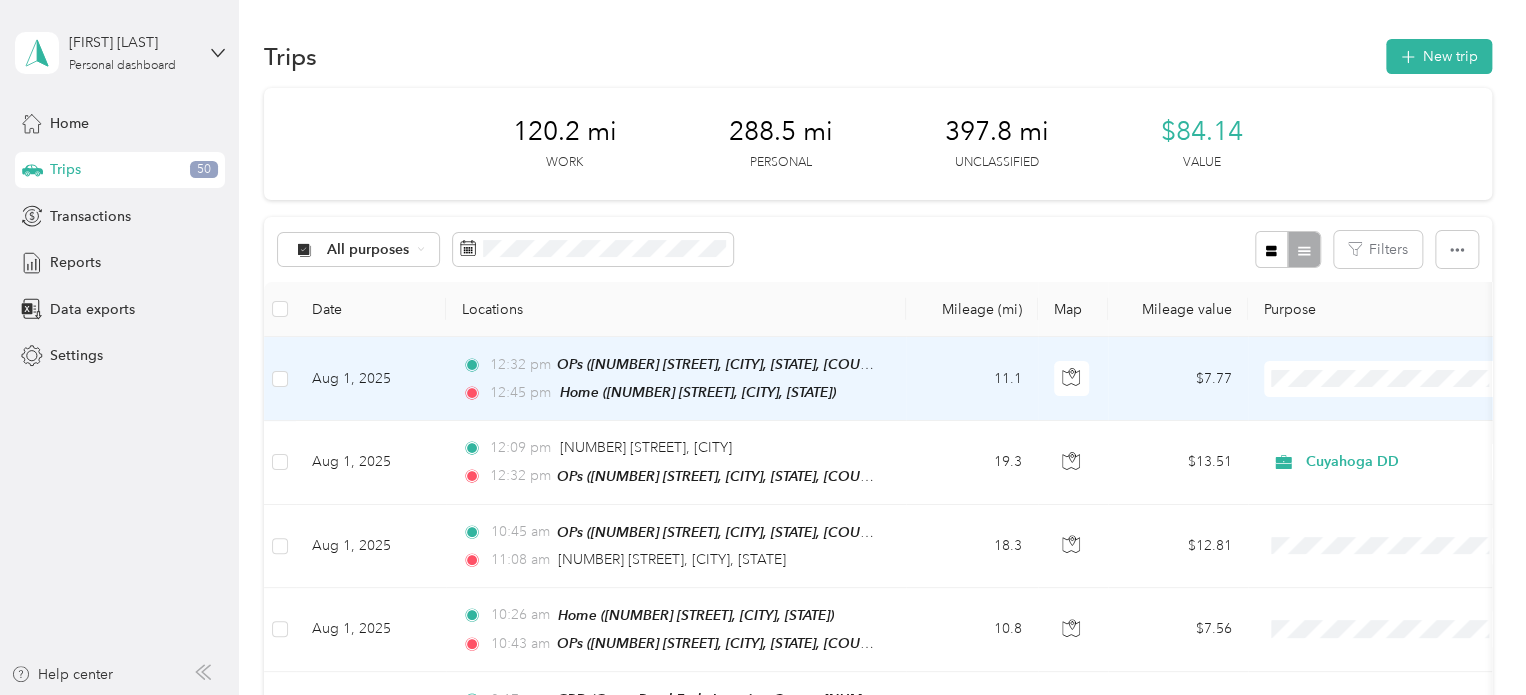 click at bounding box center (1388, 379) 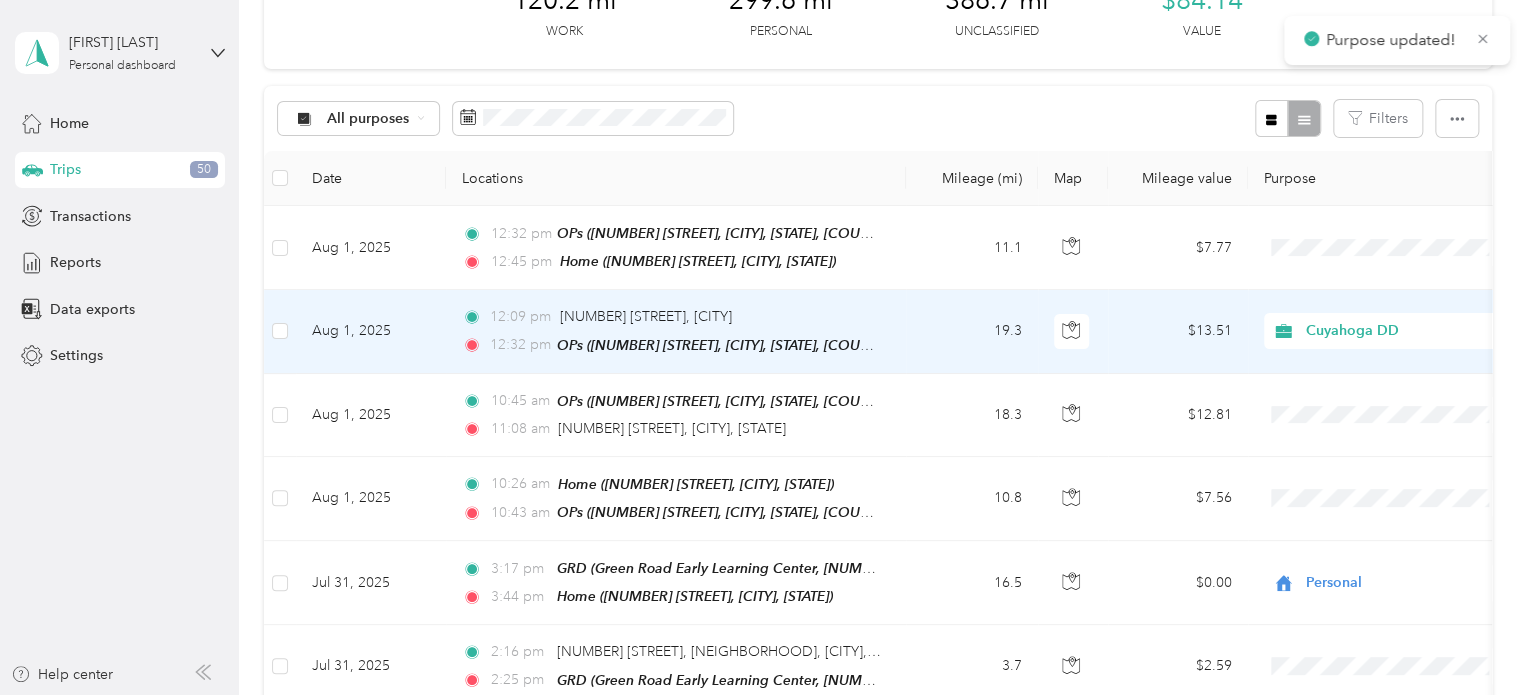 scroll, scrollTop: 160, scrollLeft: 0, axis: vertical 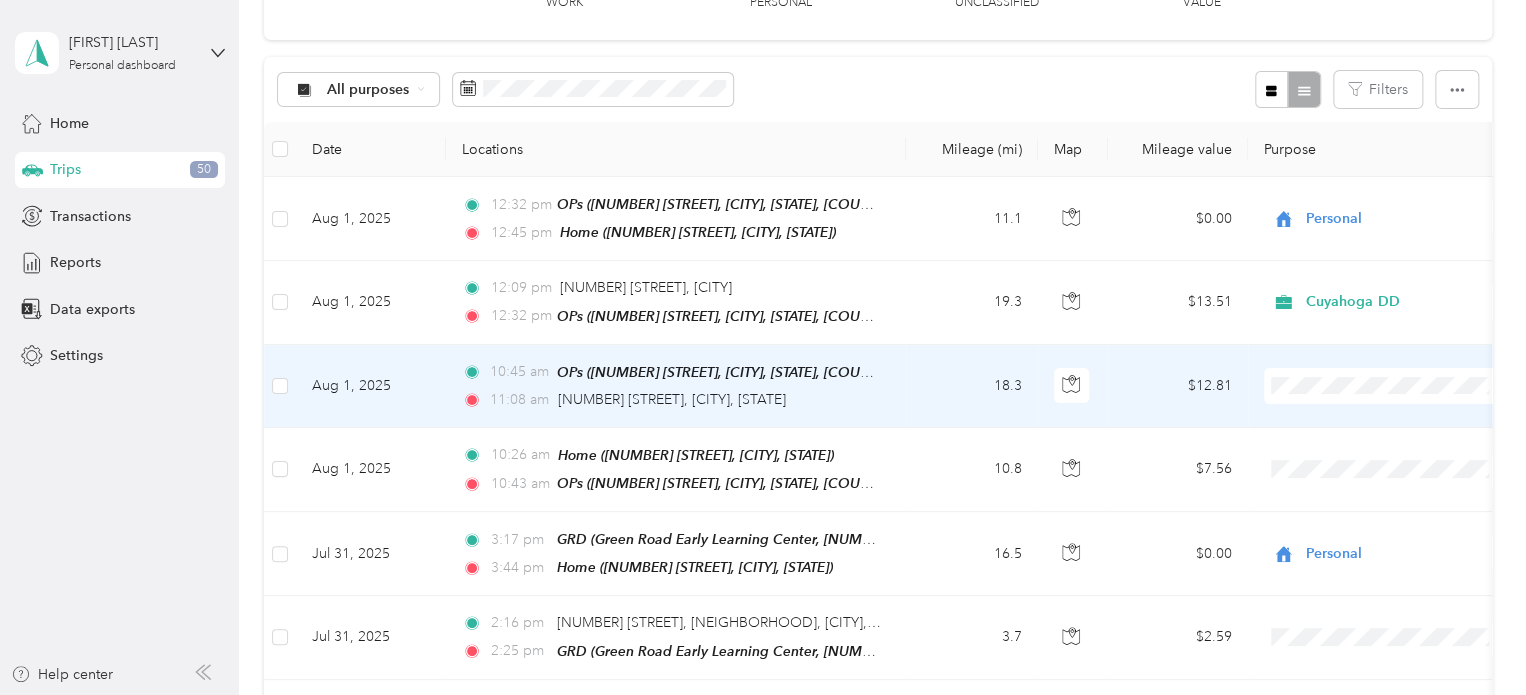 click at bounding box center [1388, 386] 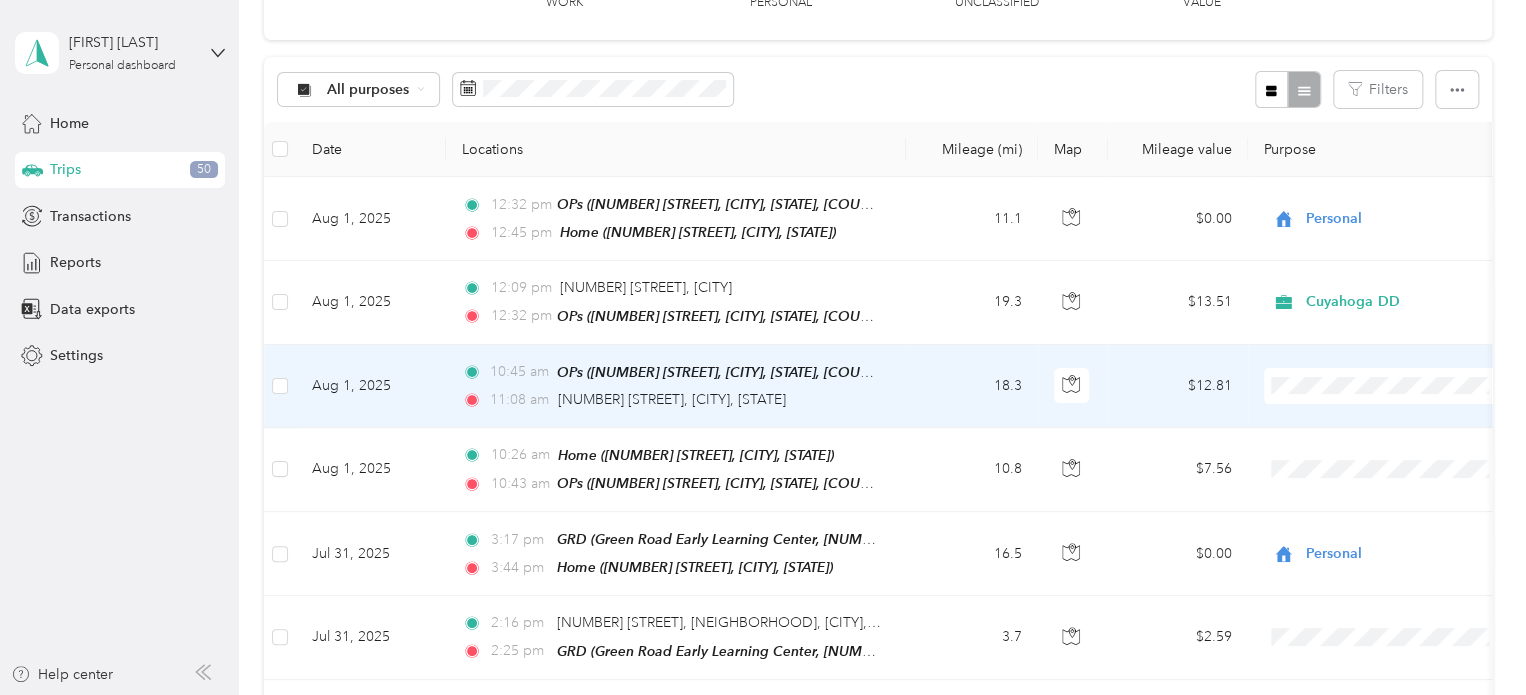 click at bounding box center (1388, 386) 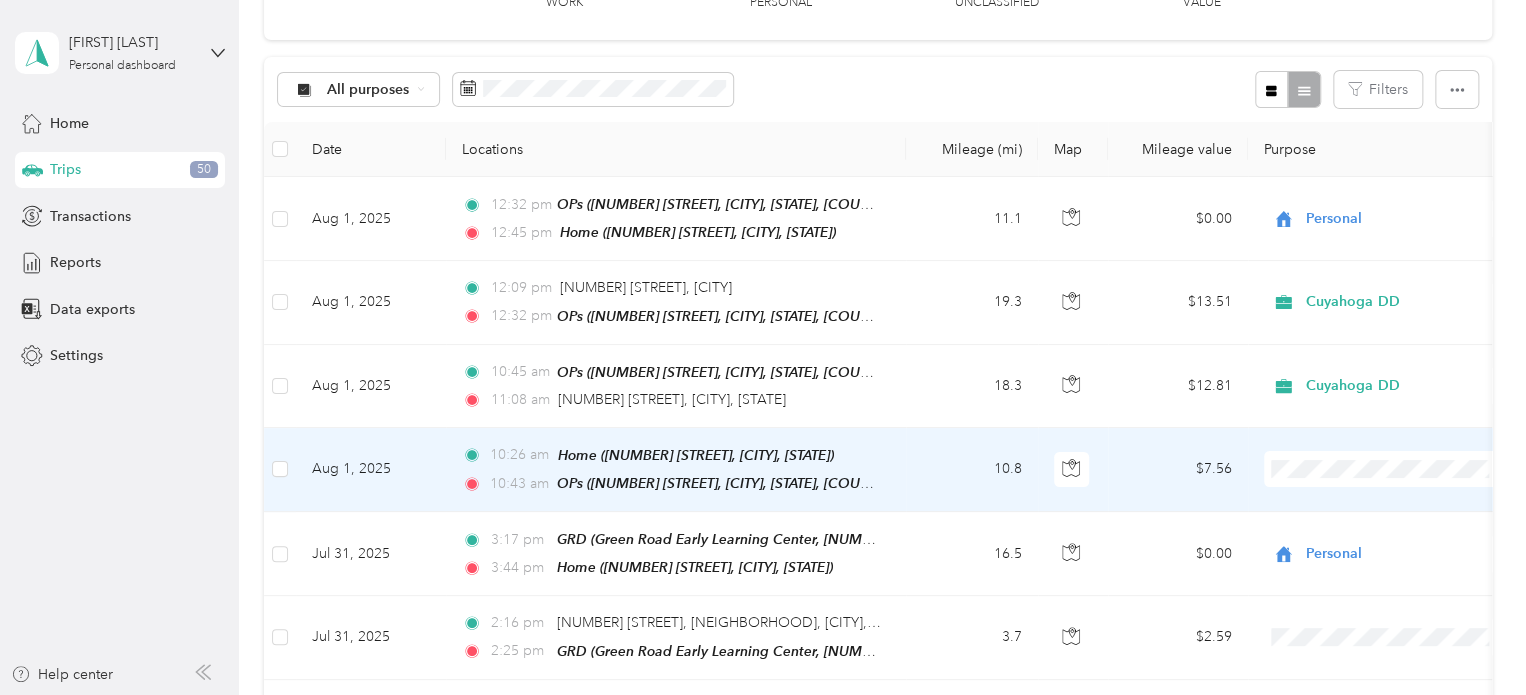 click on "Personal" at bounding box center [1405, 528] 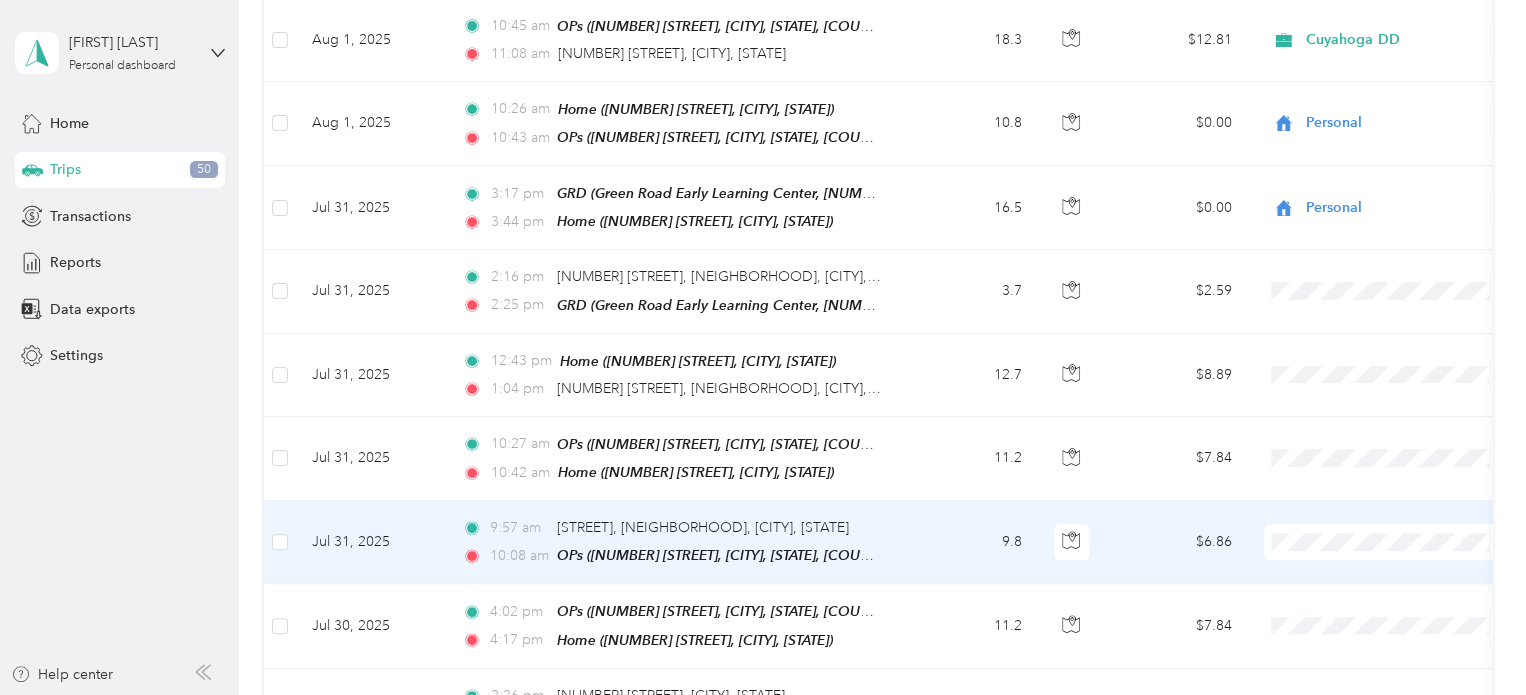 scroll, scrollTop: 508, scrollLeft: 0, axis: vertical 